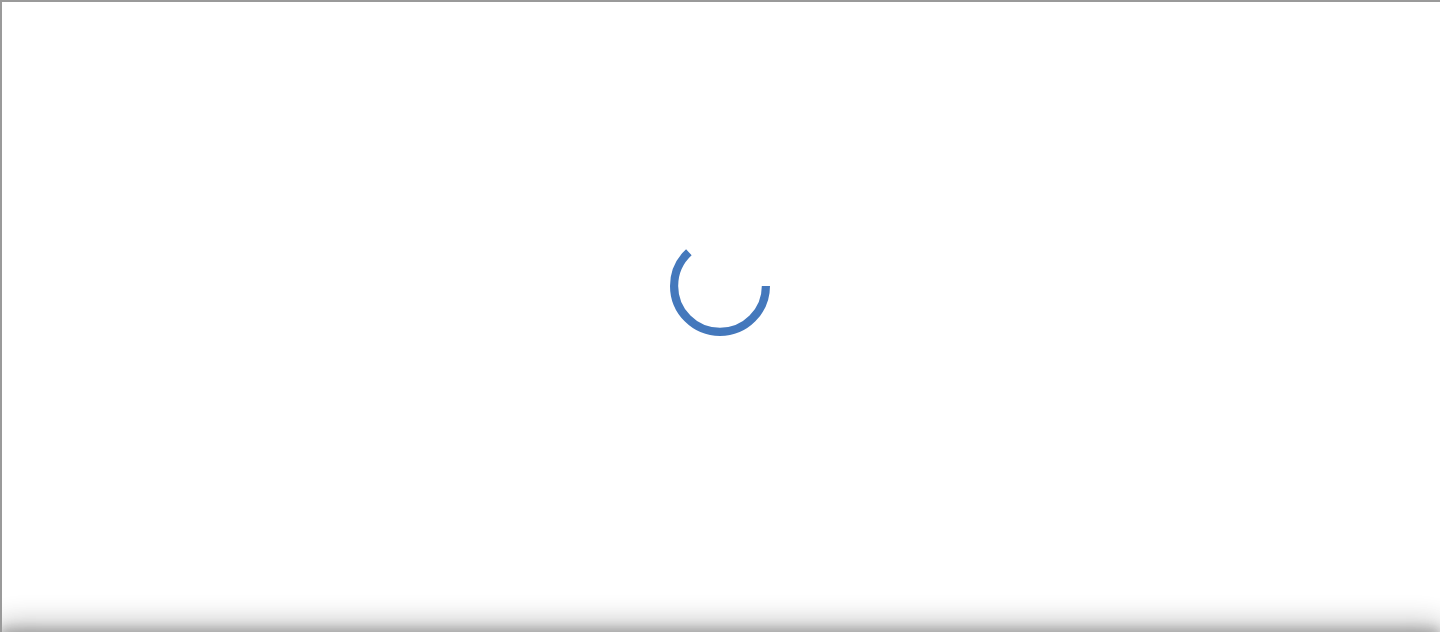 scroll, scrollTop: 0, scrollLeft: 0, axis: both 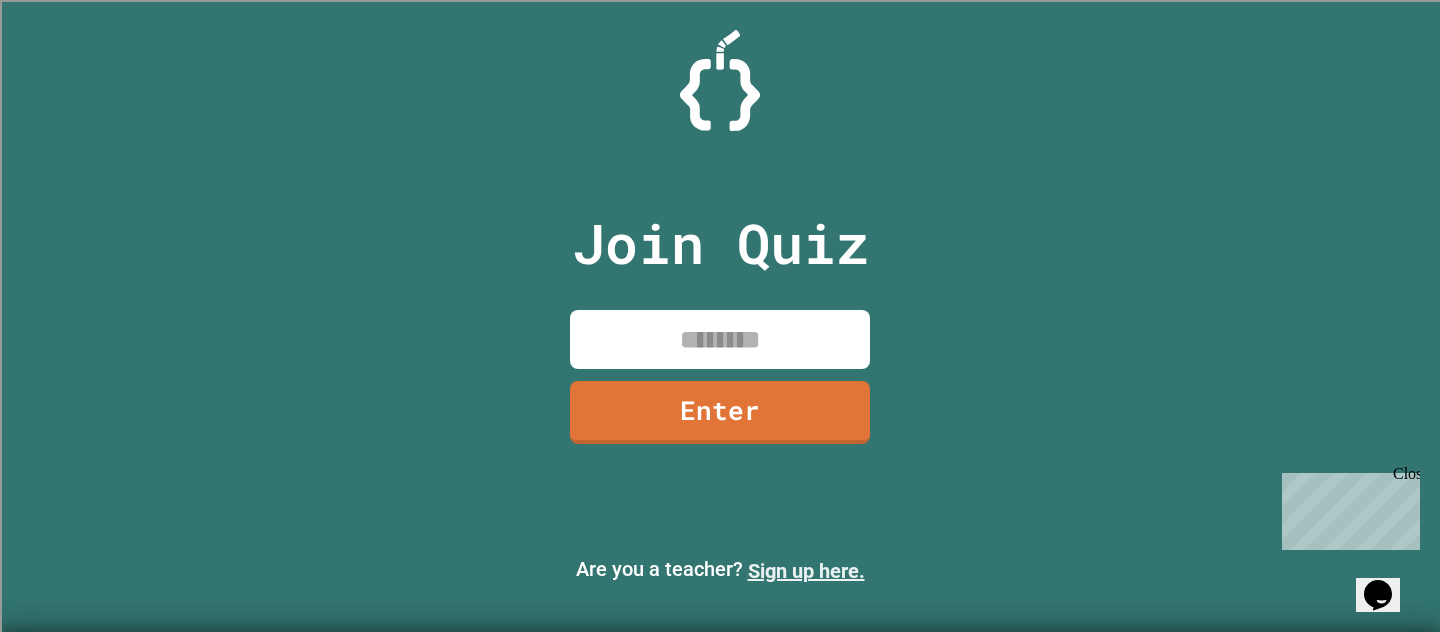 click on "Sign up here." at bounding box center [806, 571] 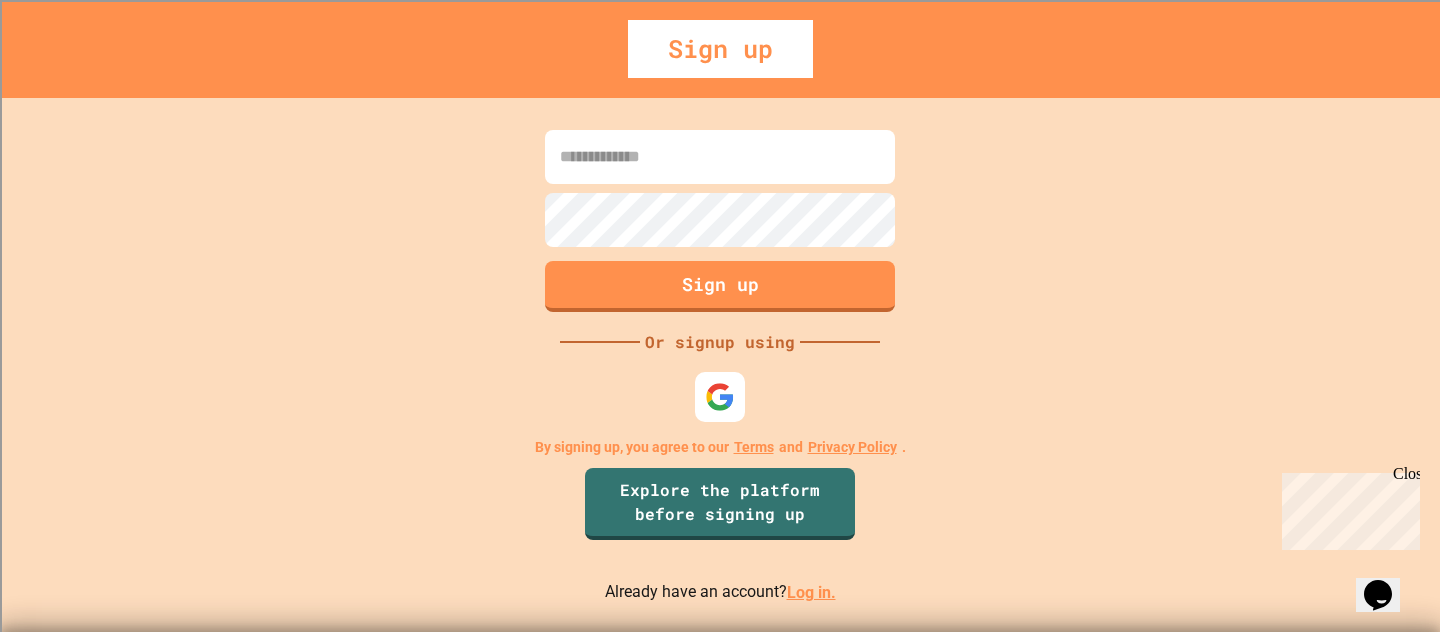 click at bounding box center [720, 157] 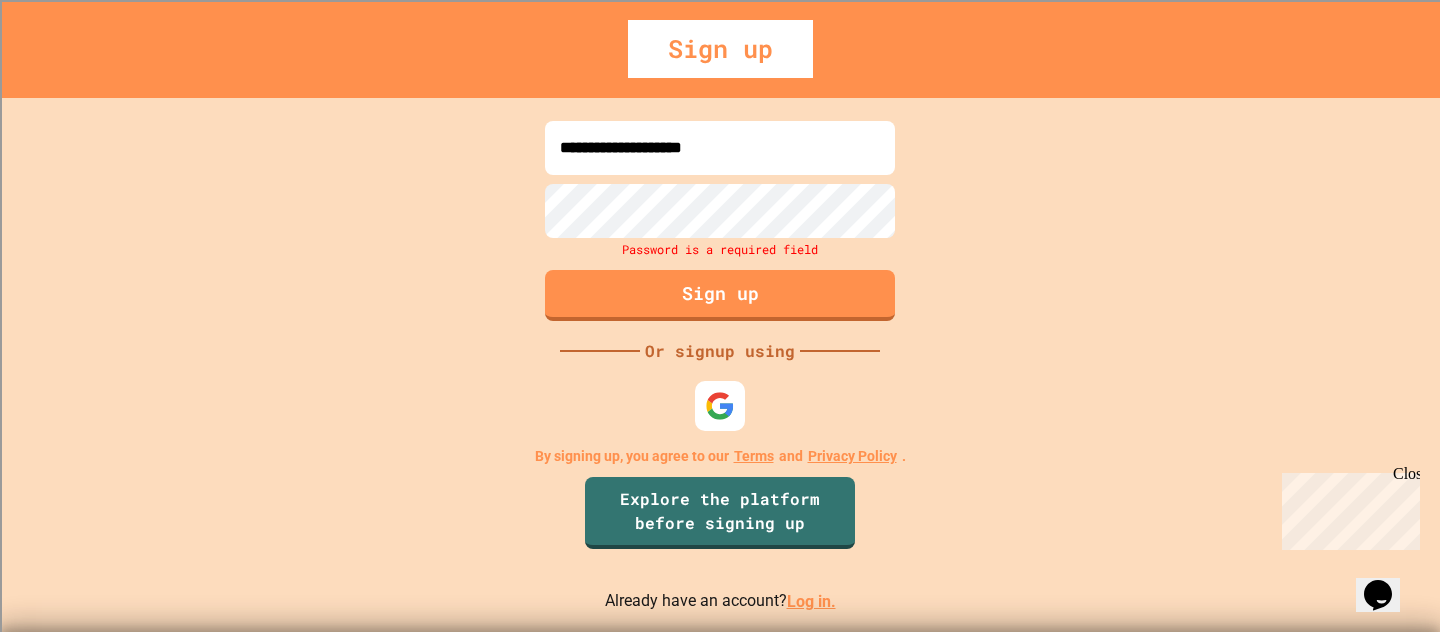 click on "**********" at bounding box center [720, 148] 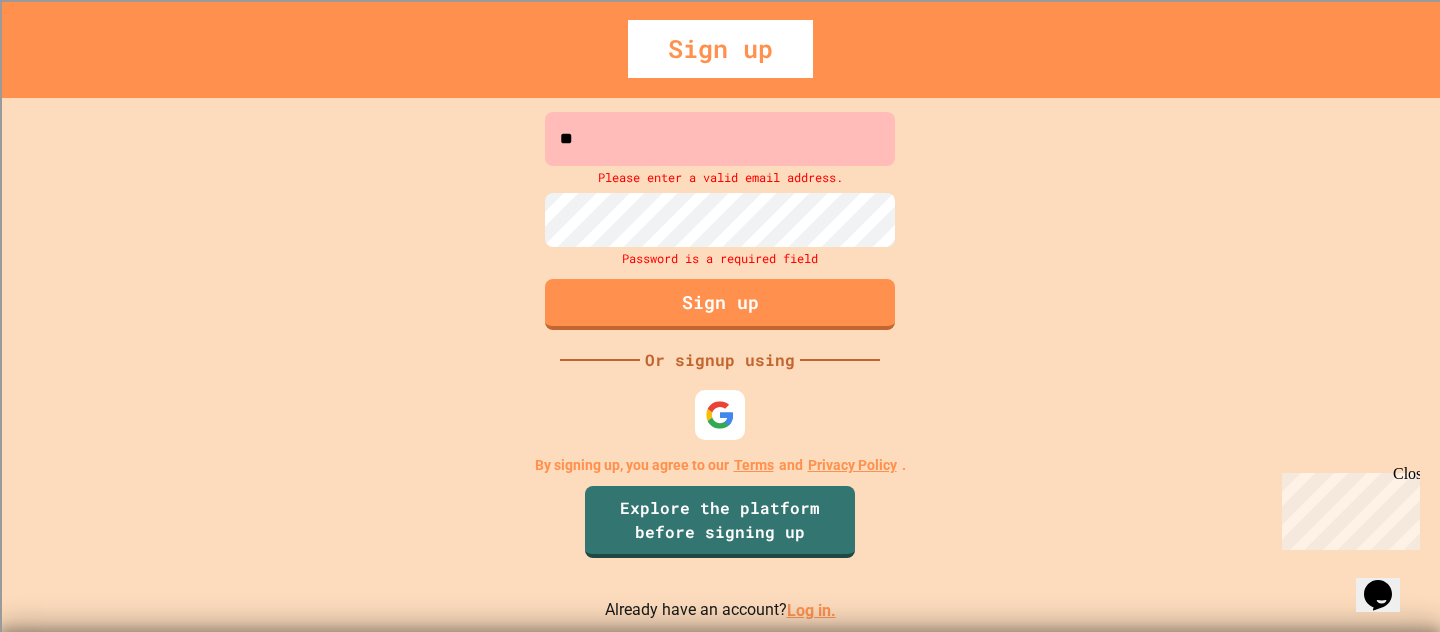 type on "*" 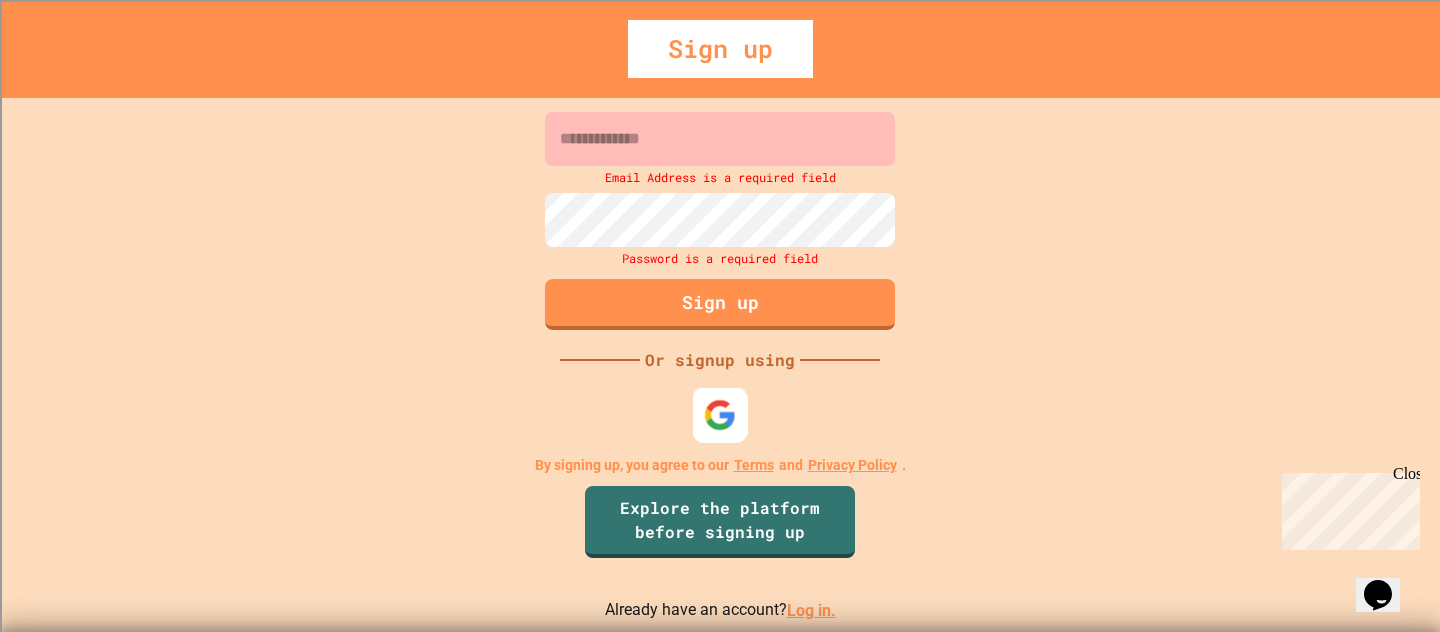 type 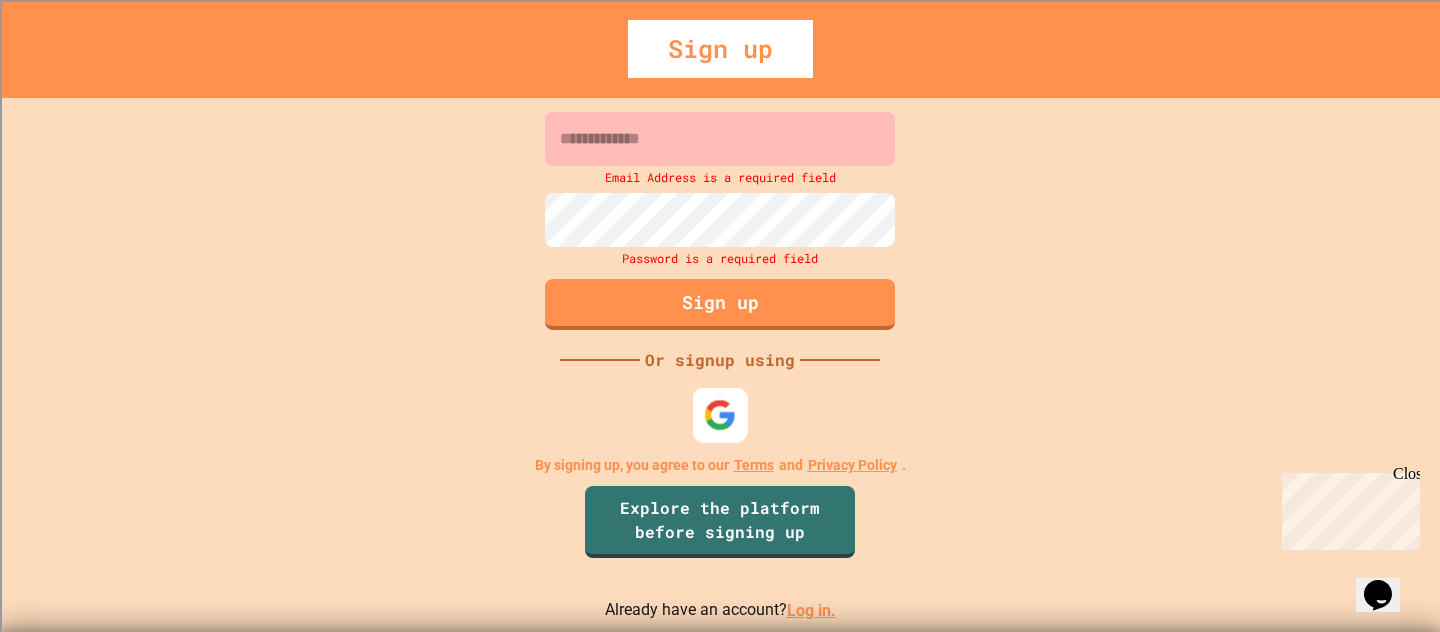 scroll, scrollTop: 0, scrollLeft: 0, axis: both 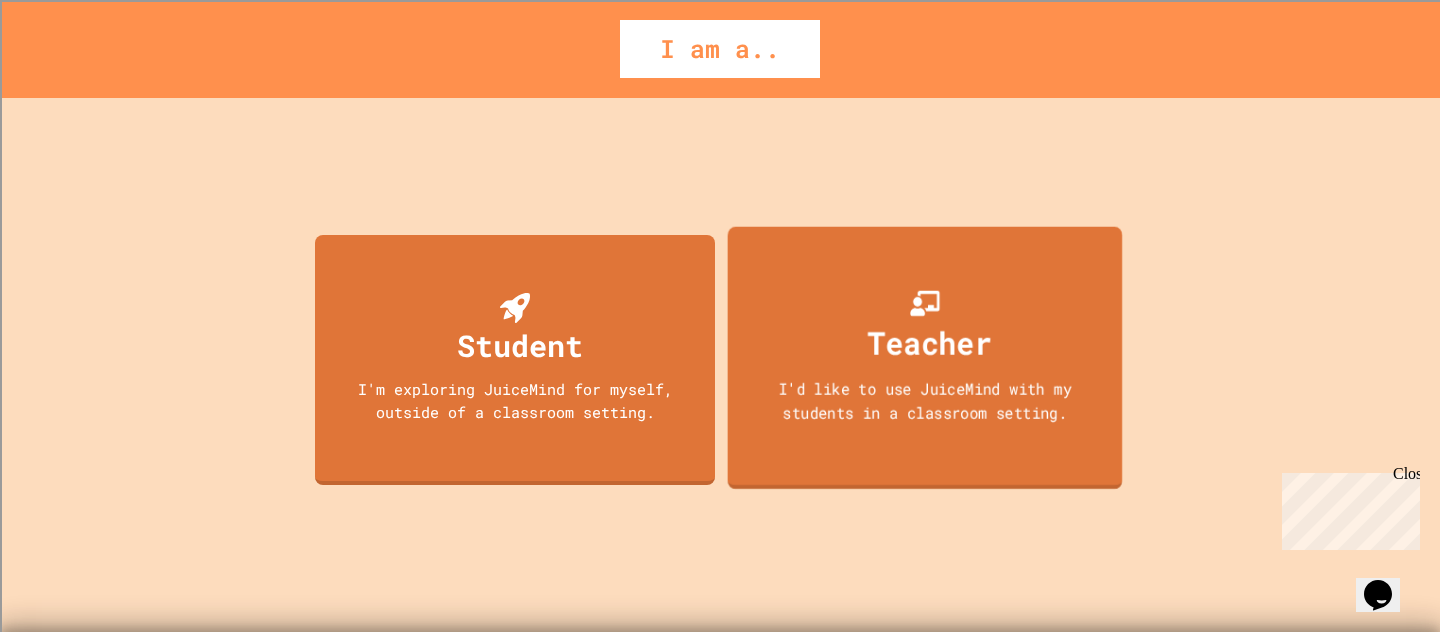 click on "Teacher I'd like to use JuiceMind with my students in a classroom setting." at bounding box center (925, 358) 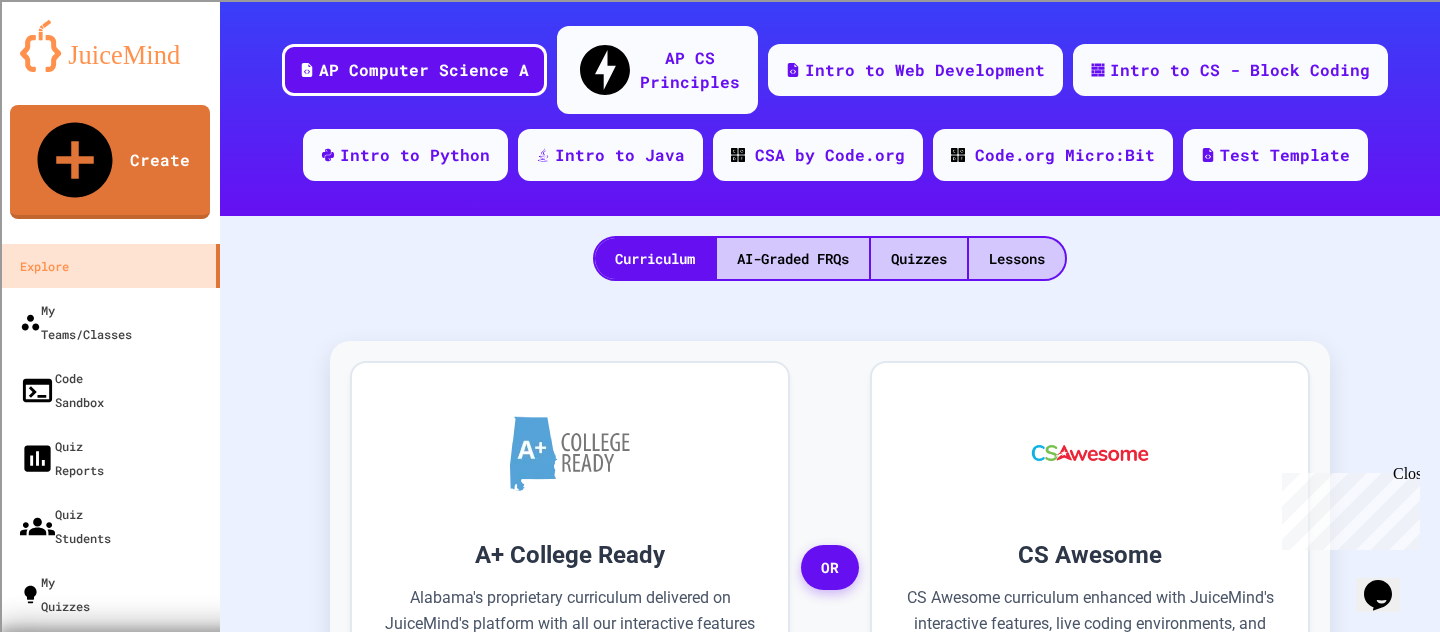 scroll, scrollTop: 0, scrollLeft: 0, axis: both 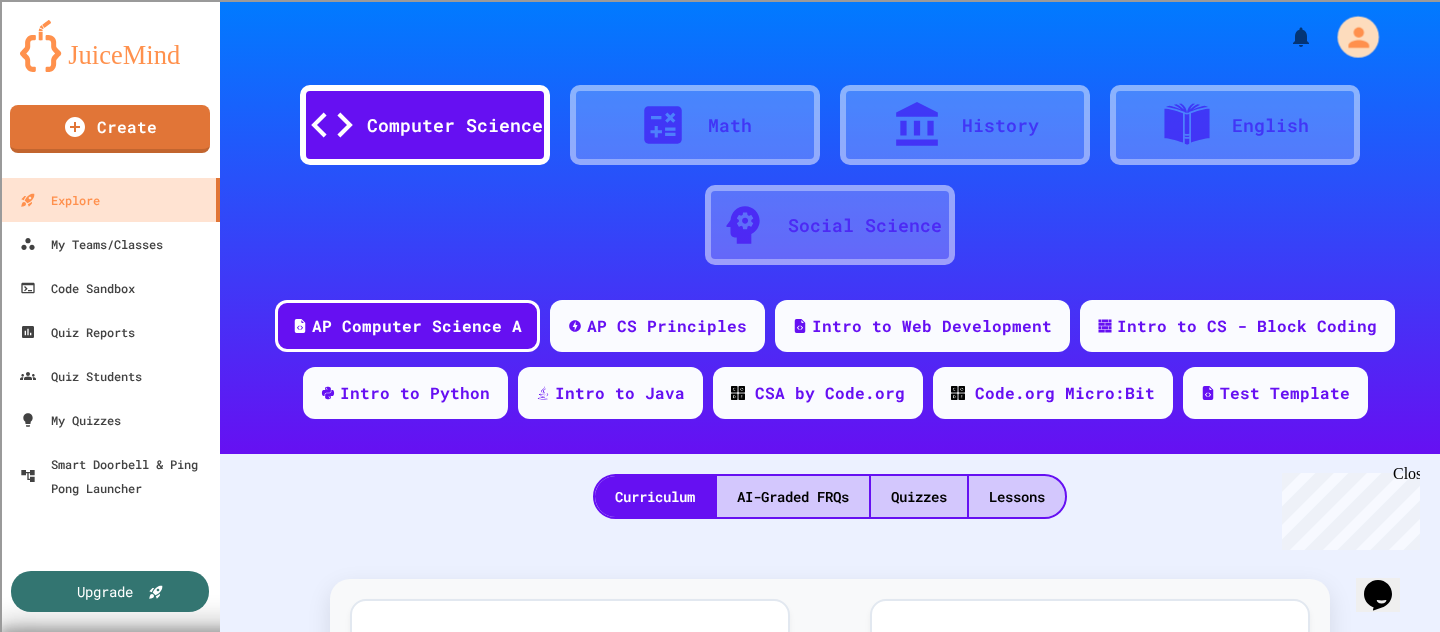click 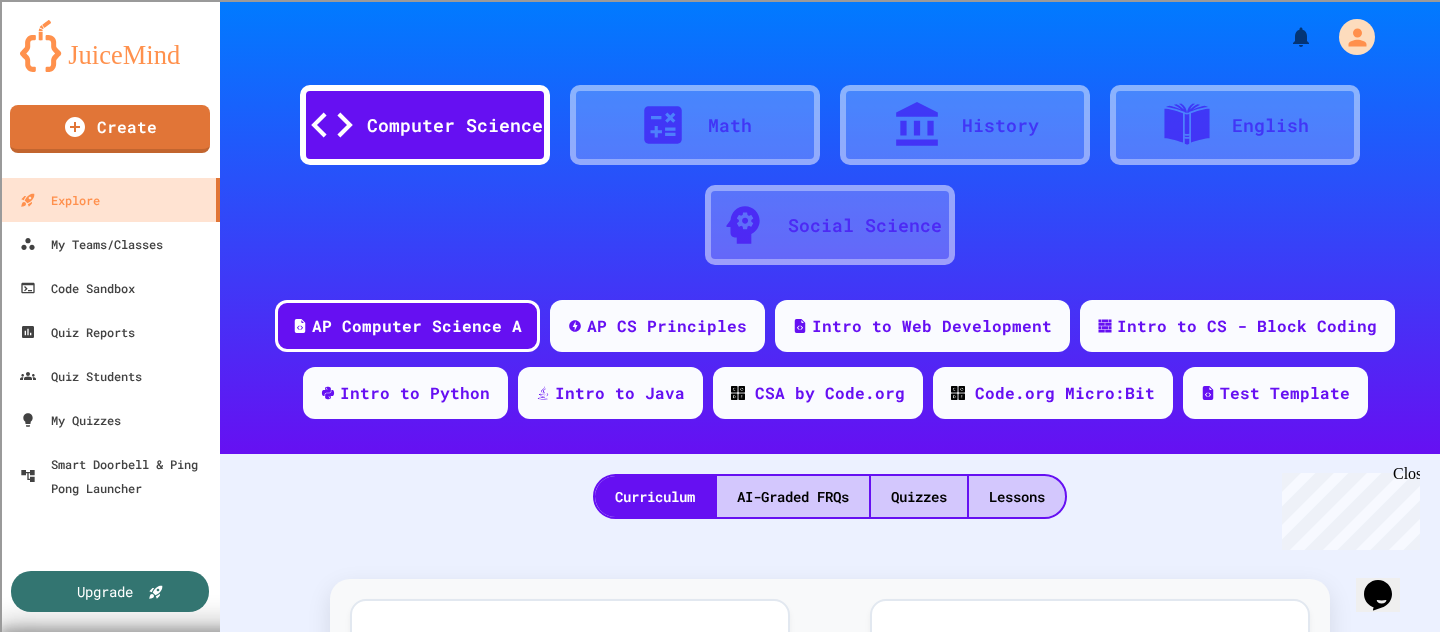 click on "Logout" at bounding box center (730, 2525) 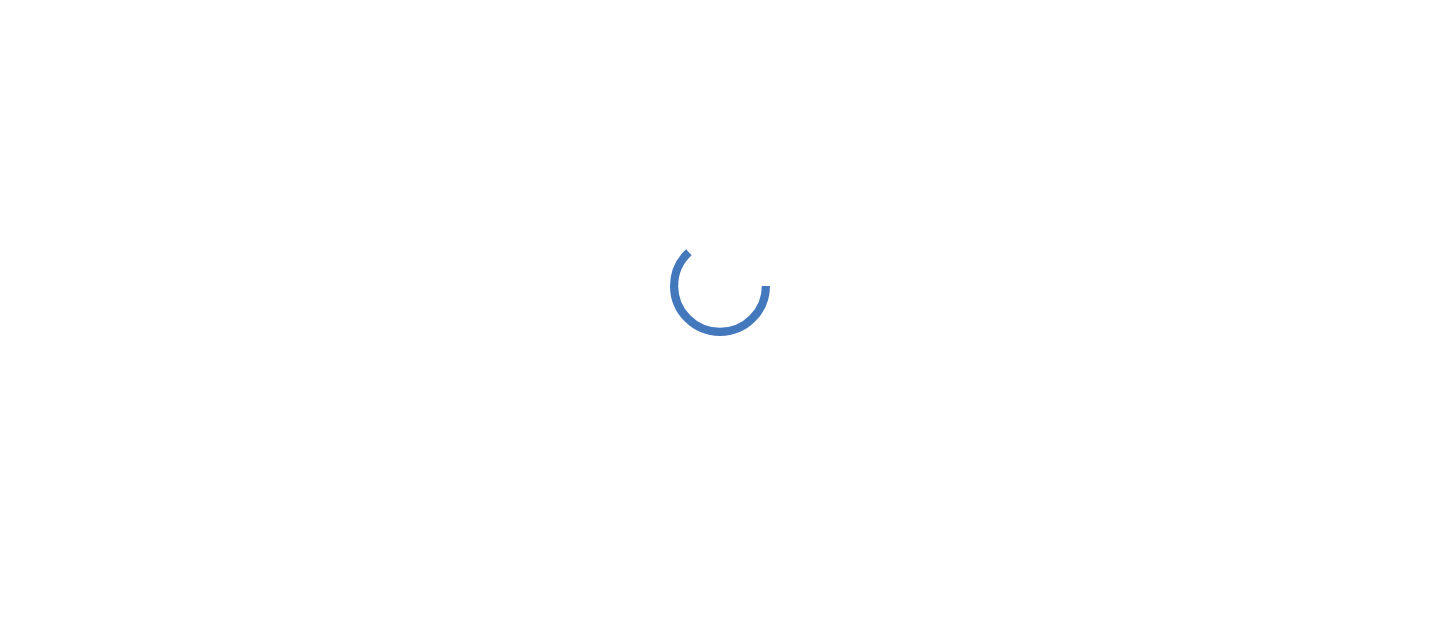 scroll, scrollTop: 0, scrollLeft: 0, axis: both 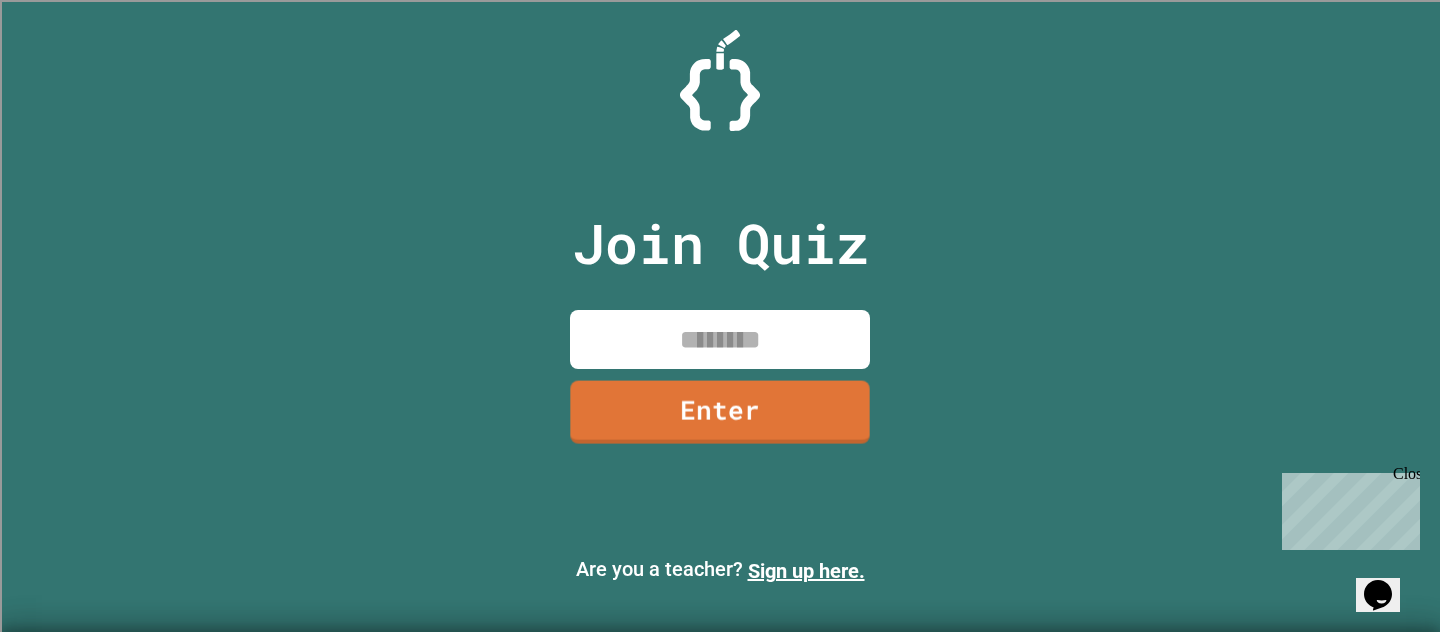 click at bounding box center (720, 339) 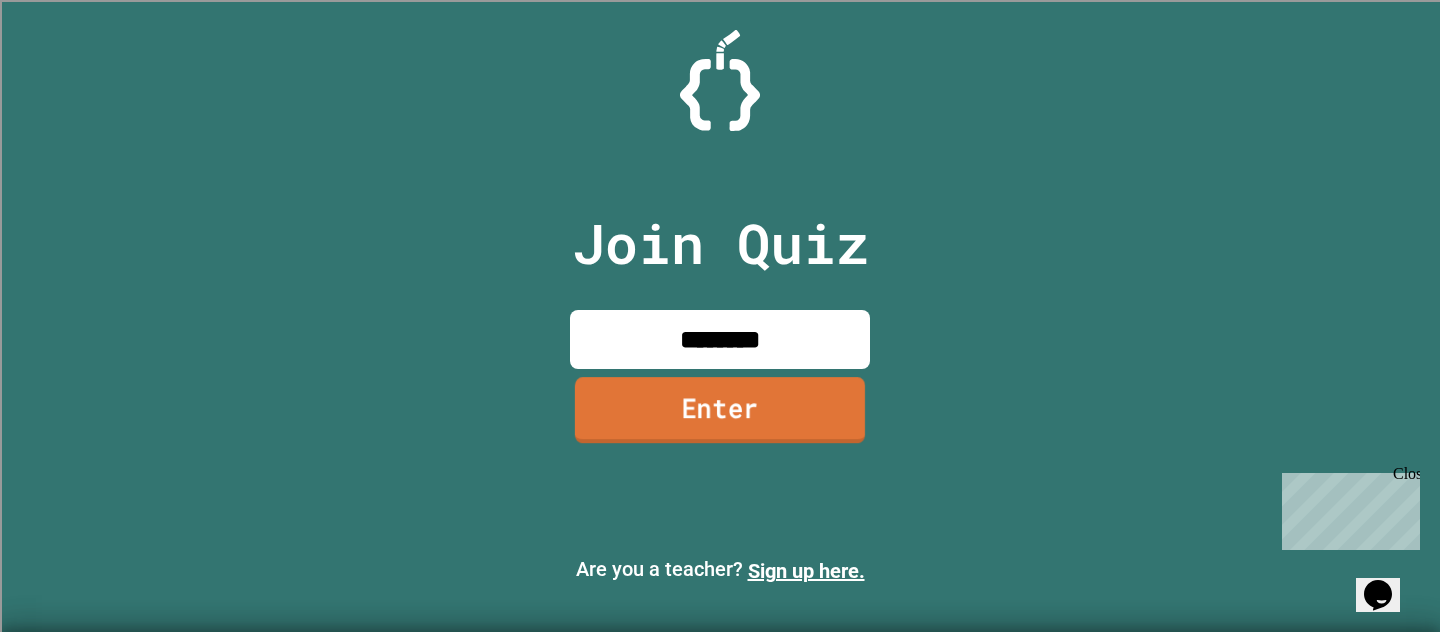 type on "********" 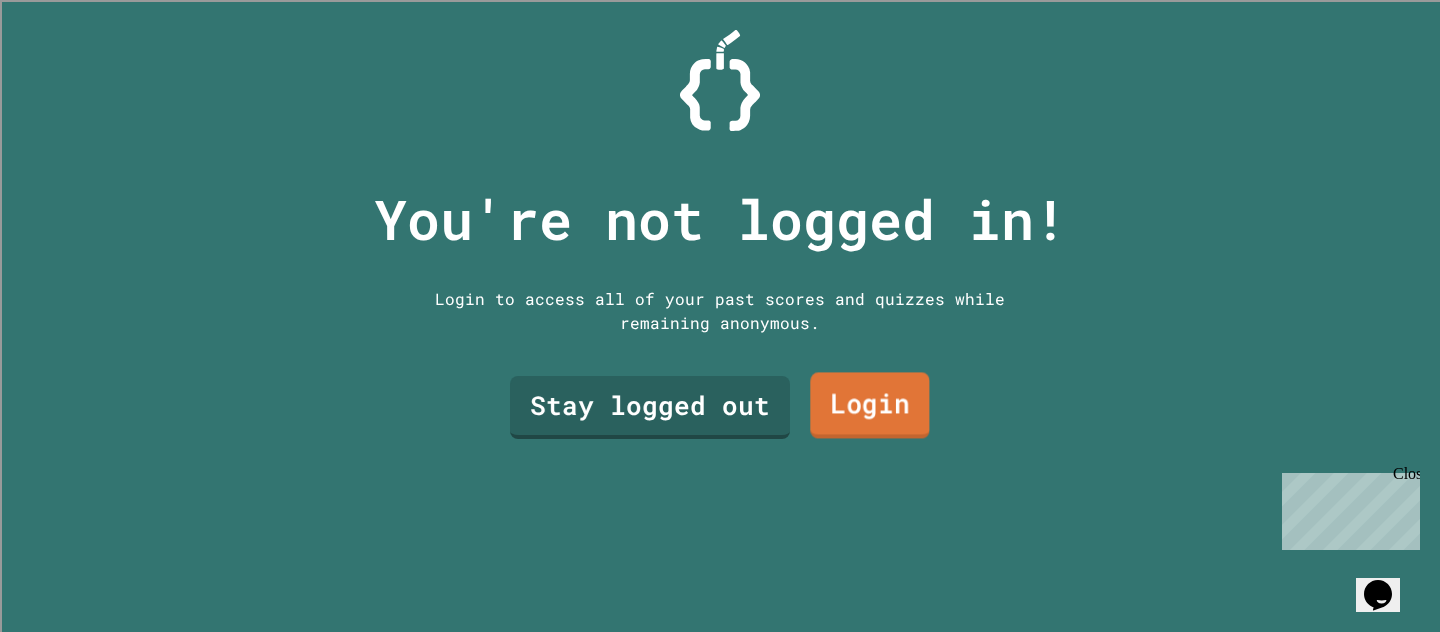 click on "Login" at bounding box center (869, 405) 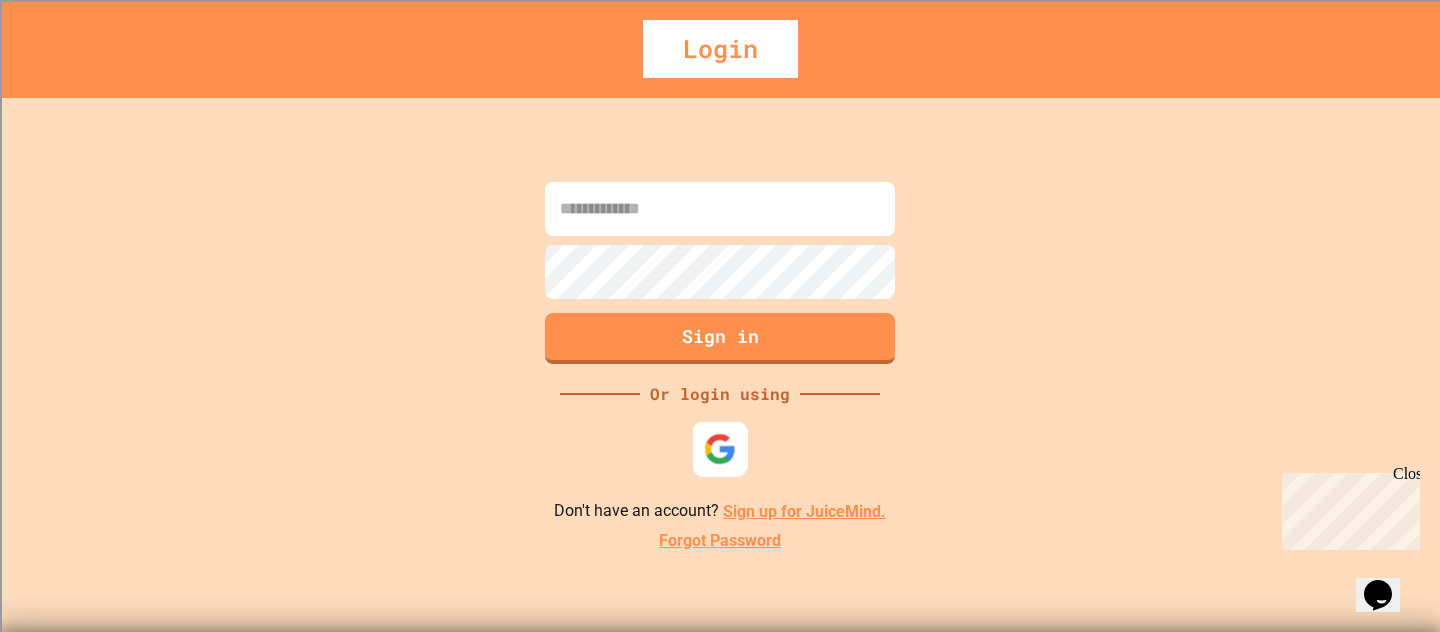 click at bounding box center (720, 449) 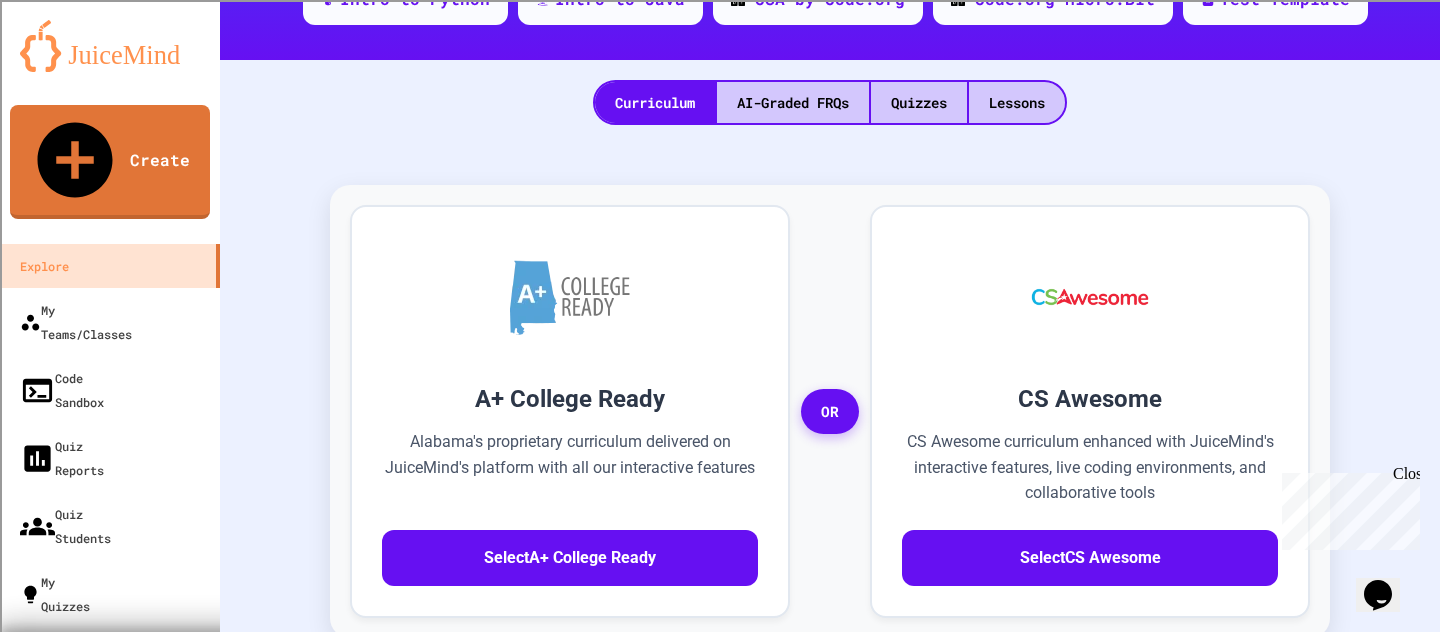 scroll, scrollTop: 0, scrollLeft: 0, axis: both 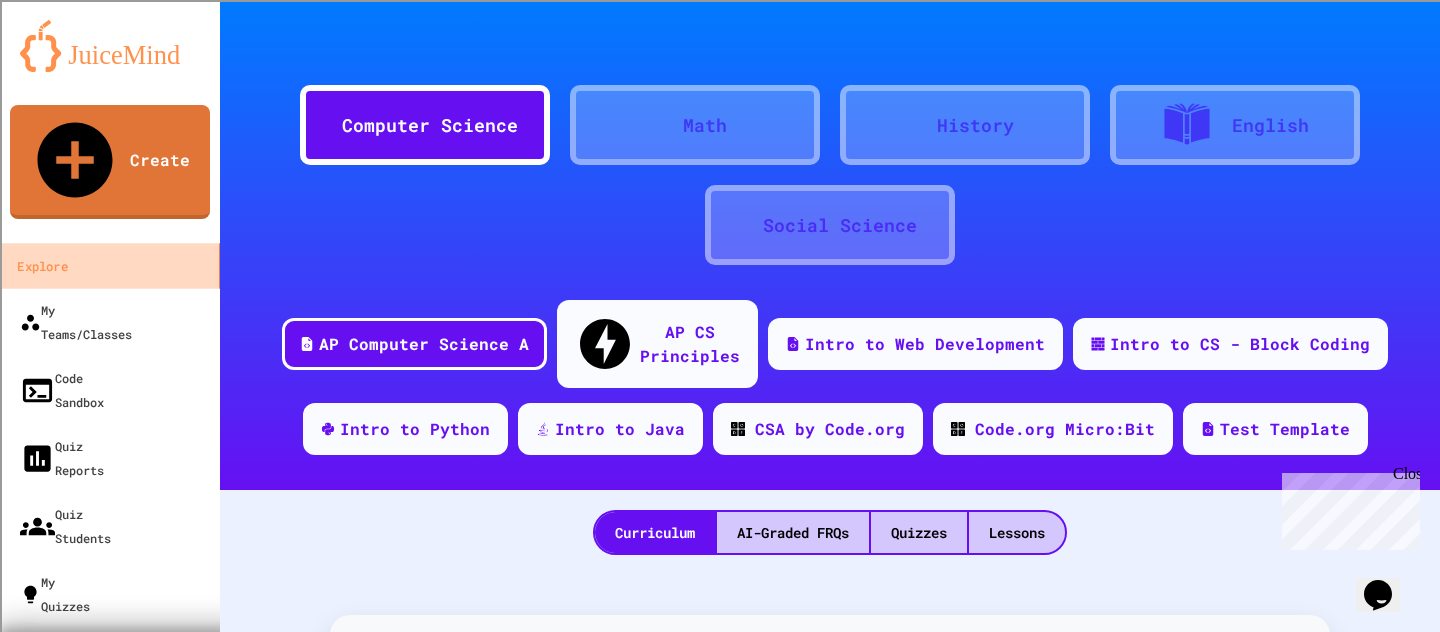 click on "Explore" at bounding box center (110, 265) 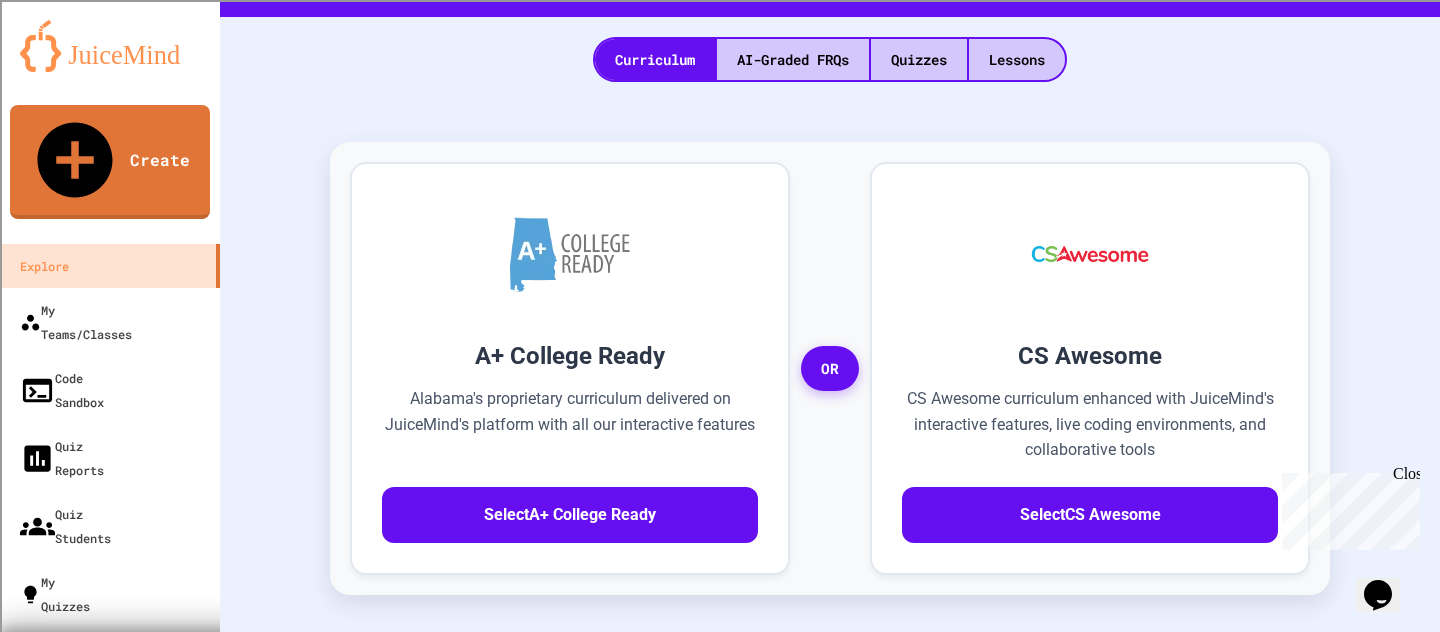 scroll, scrollTop: 0, scrollLeft: 0, axis: both 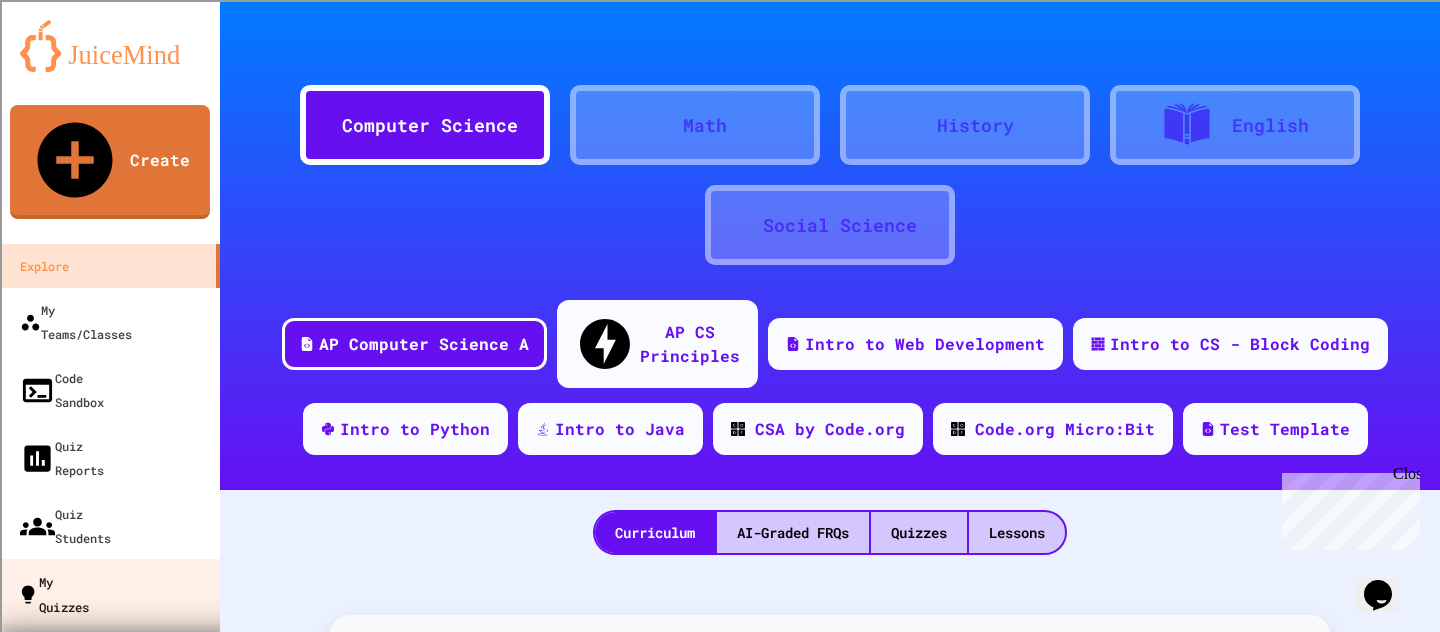 click on "My Quizzes" at bounding box center (53, 593) 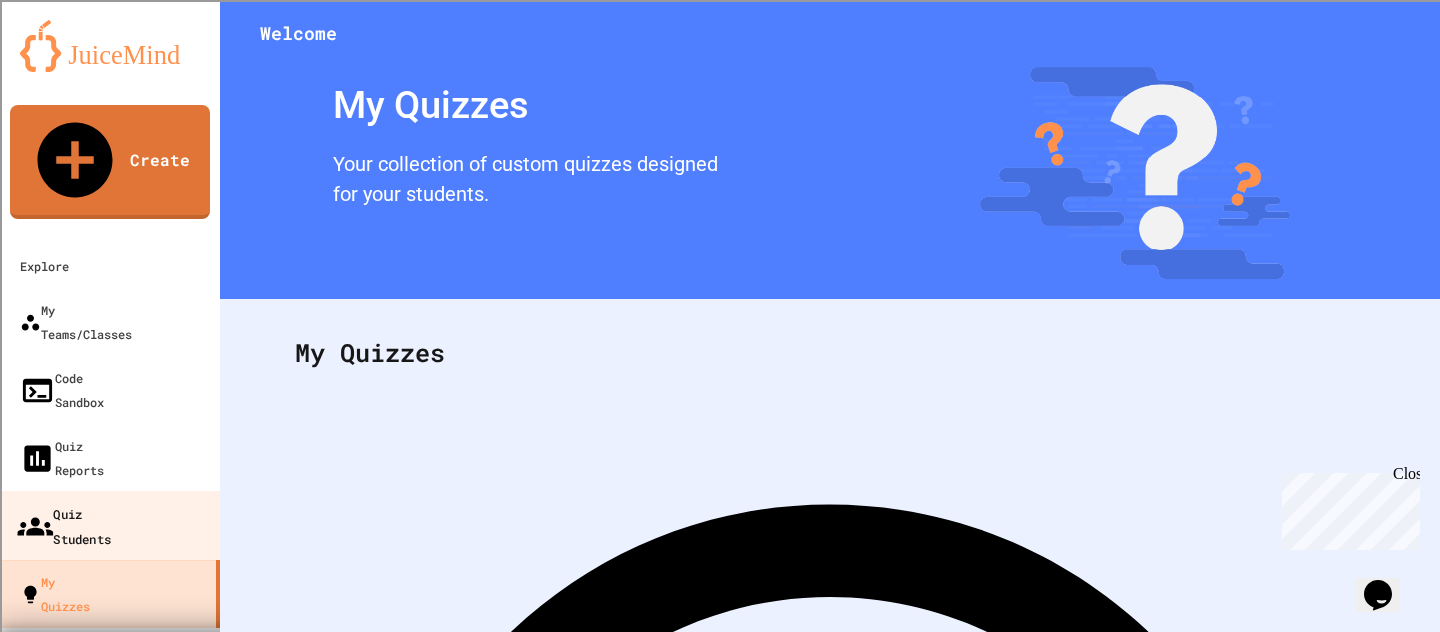 click on "Quiz Students" at bounding box center [64, 525] 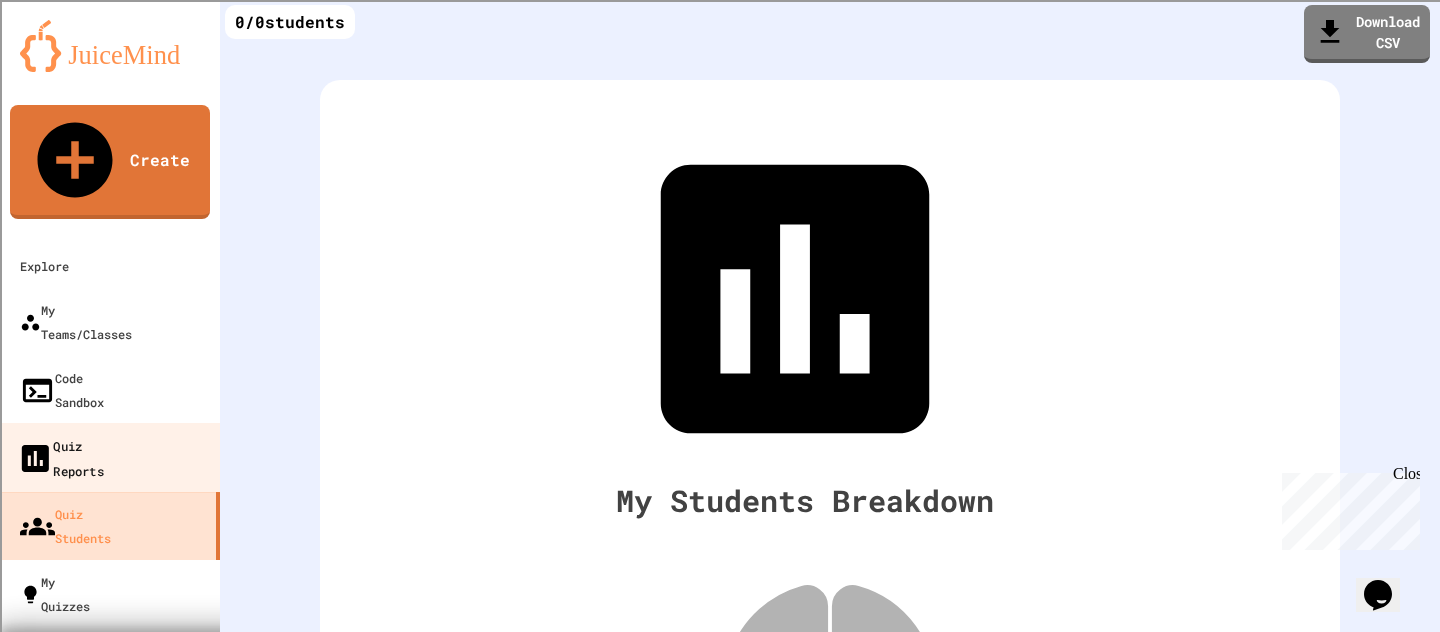 click on "Quiz Reports" at bounding box center (60, 457) 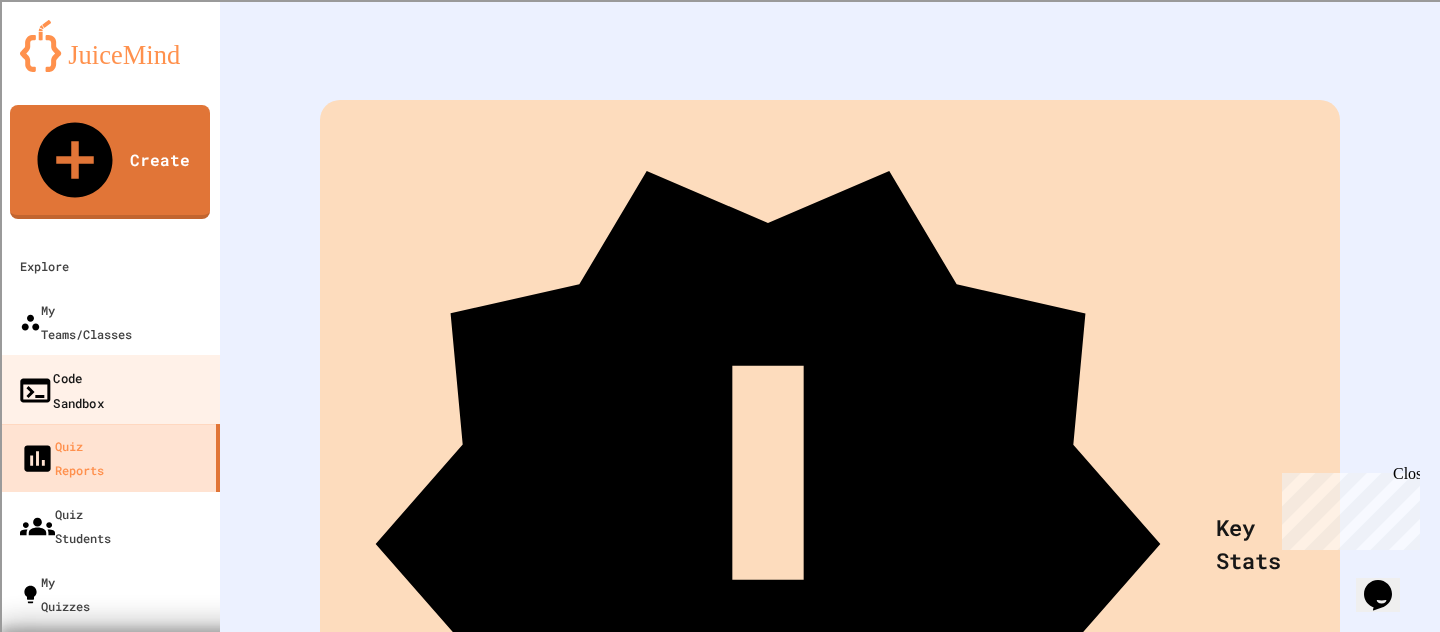 click on "Code Sandbox" at bounding box center [60, 389] 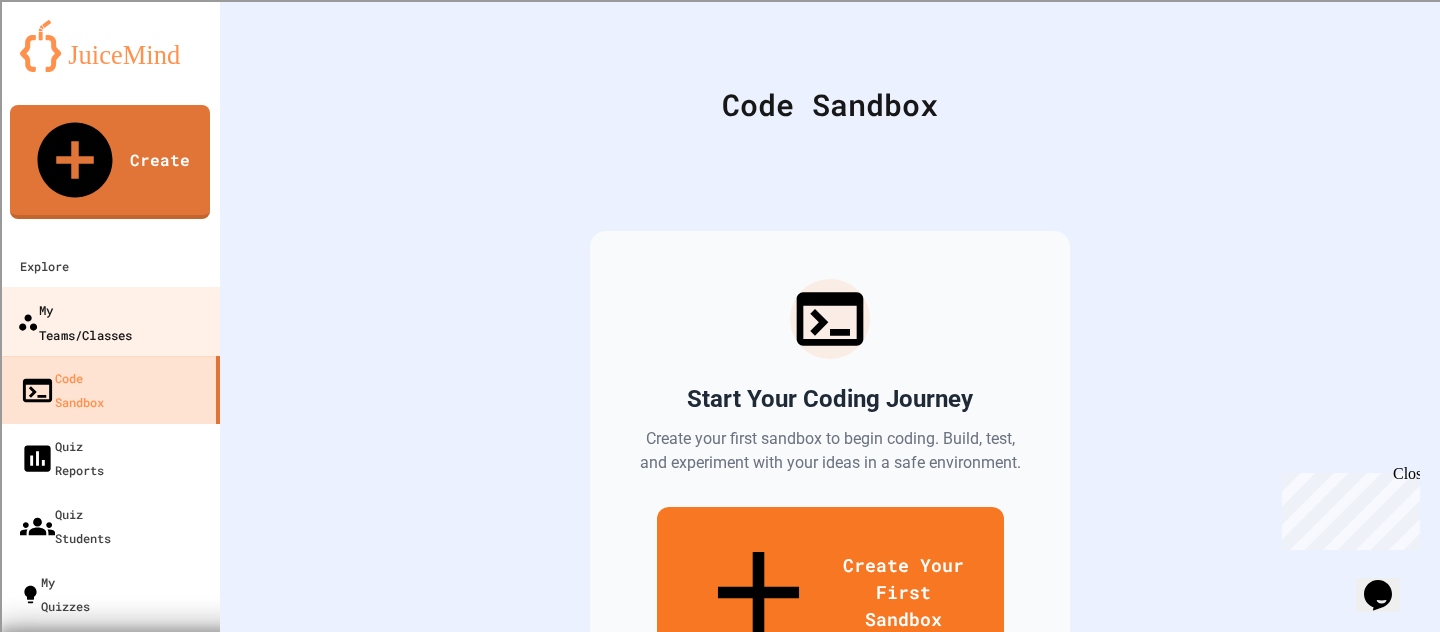 click on "My Teams/Classes" at bounding box center (74, 321) 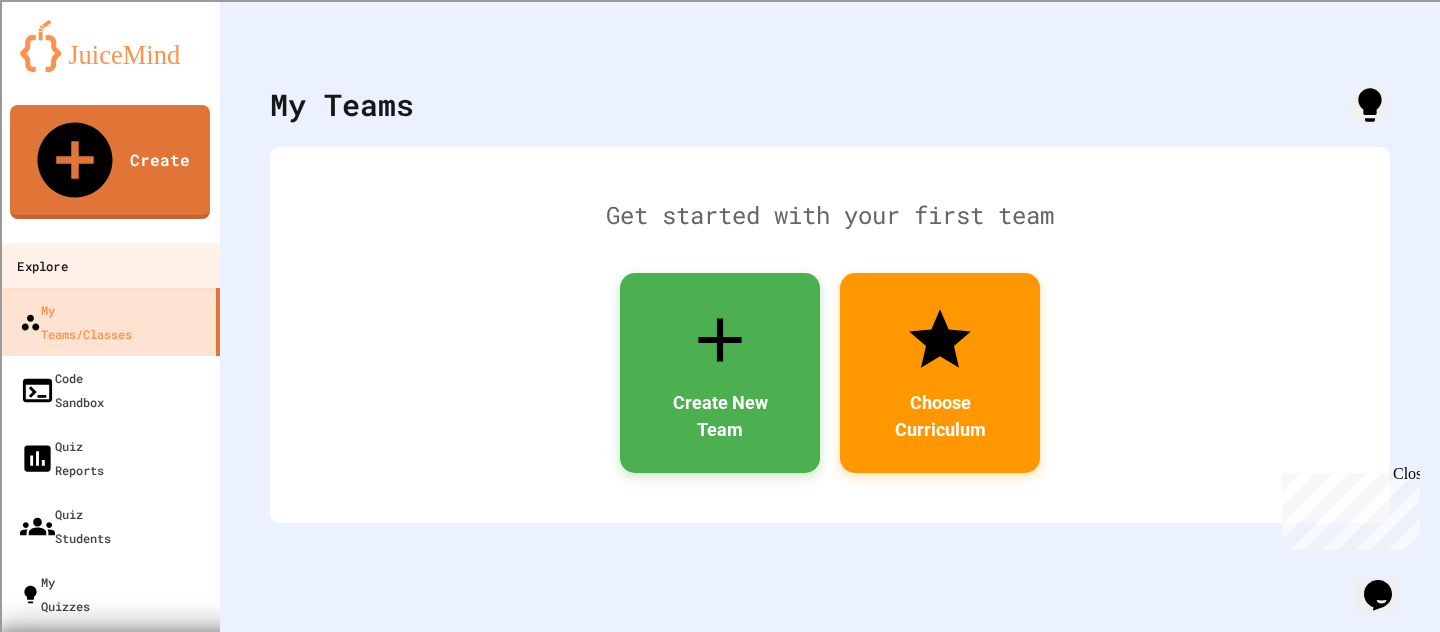 click on "Explore" at bounding box center (42, 266) 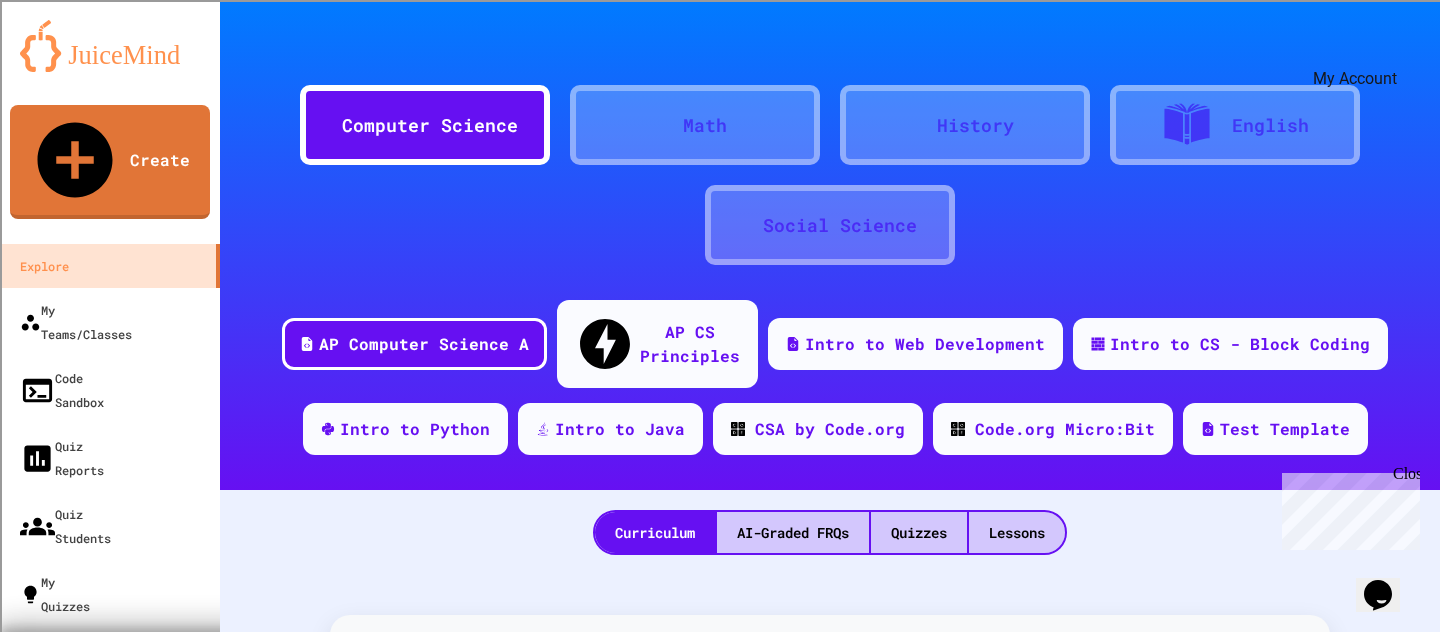 click 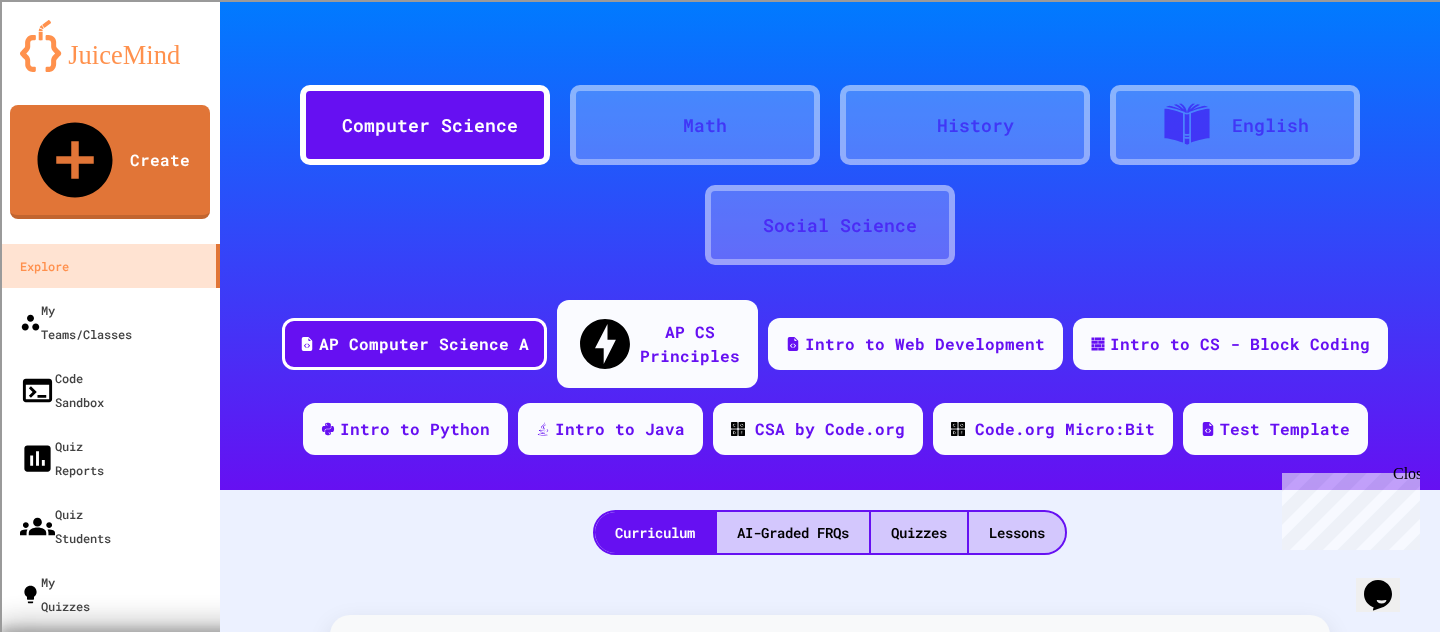 click on "Logout" at bounding box center (730, 2885) 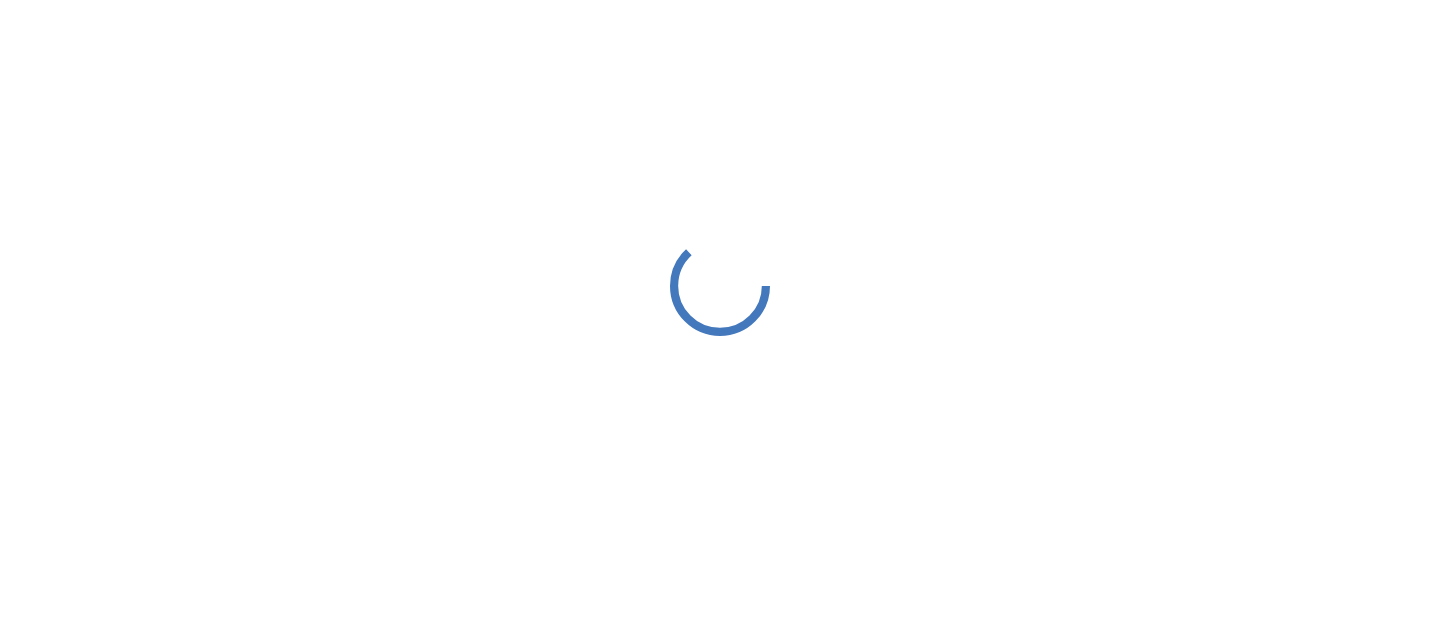 scroll, scrollTop: 0, scrollLeft: 0, axis: both 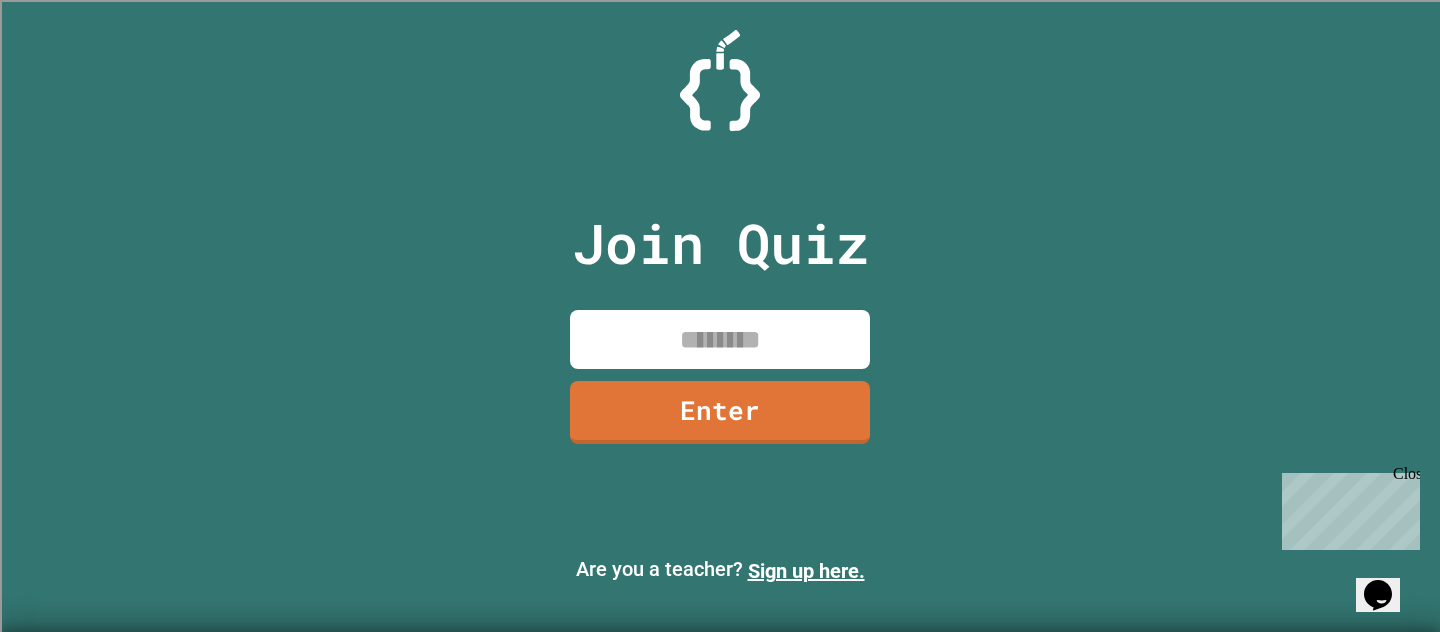 click at bounding box center [720, 339] 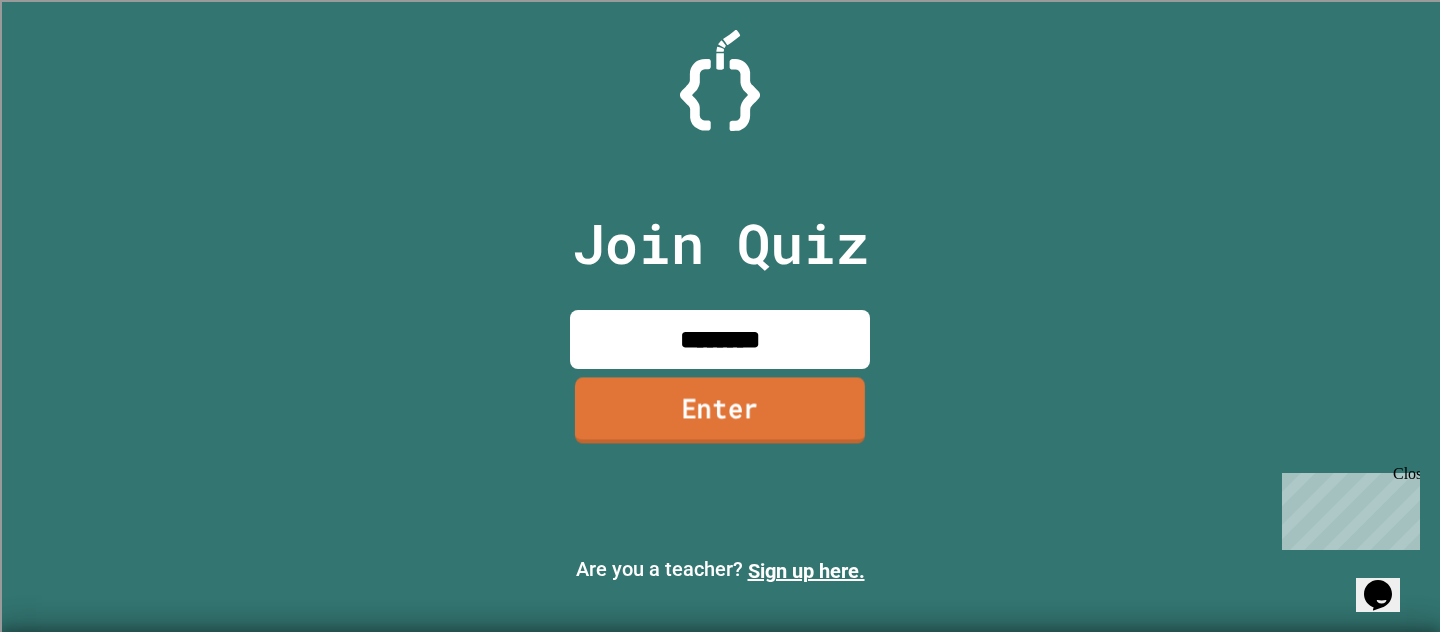 type on "********" 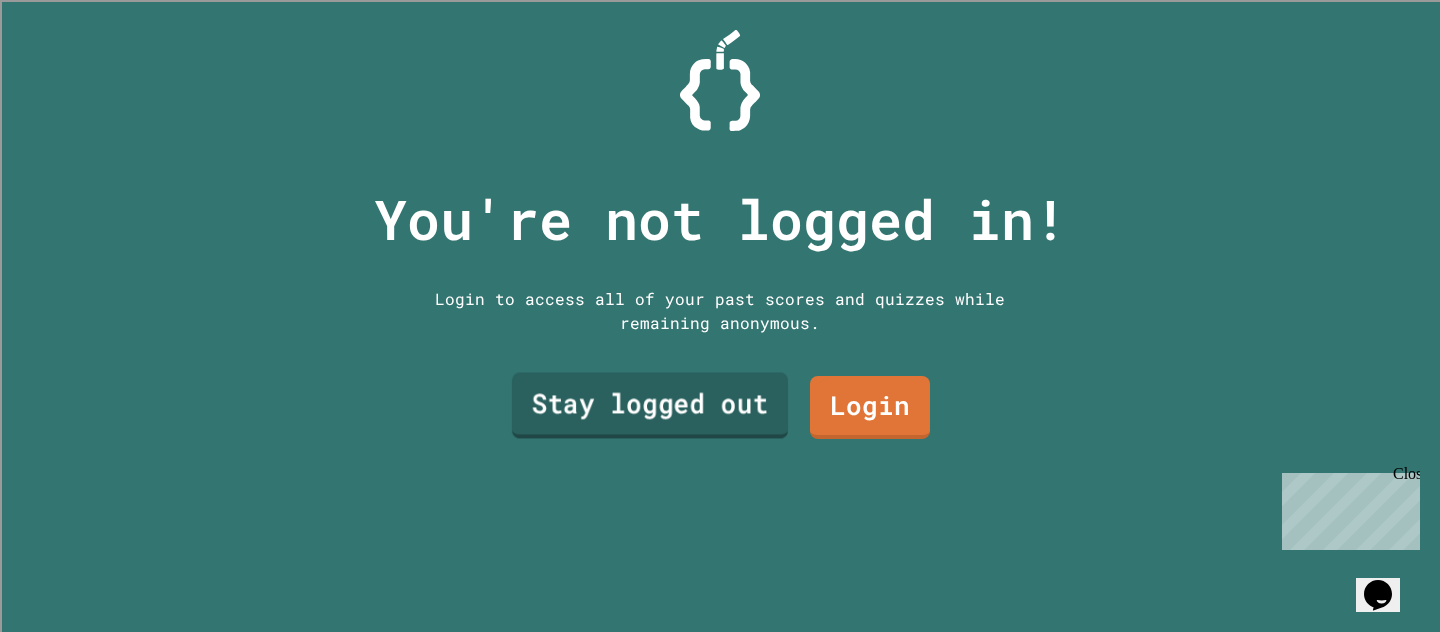 click on "Stay logged out" at bounding box center [650, 405] 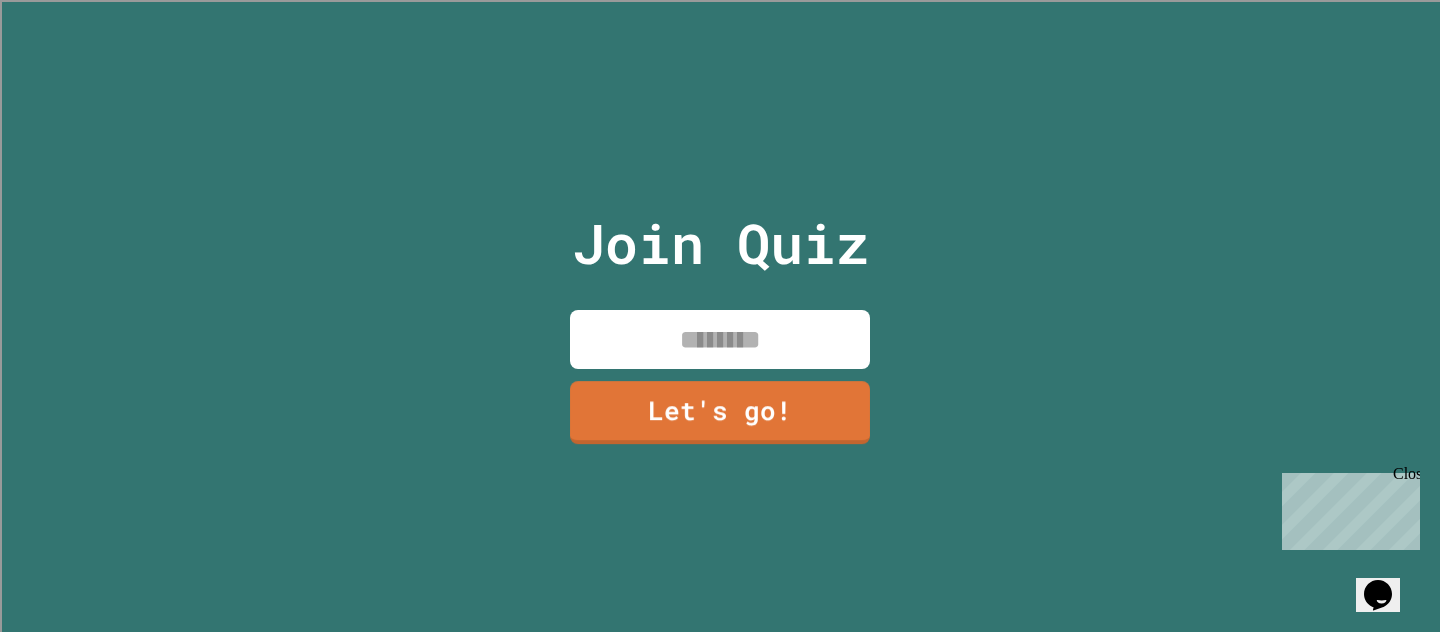click at bounding box center [720, 339] 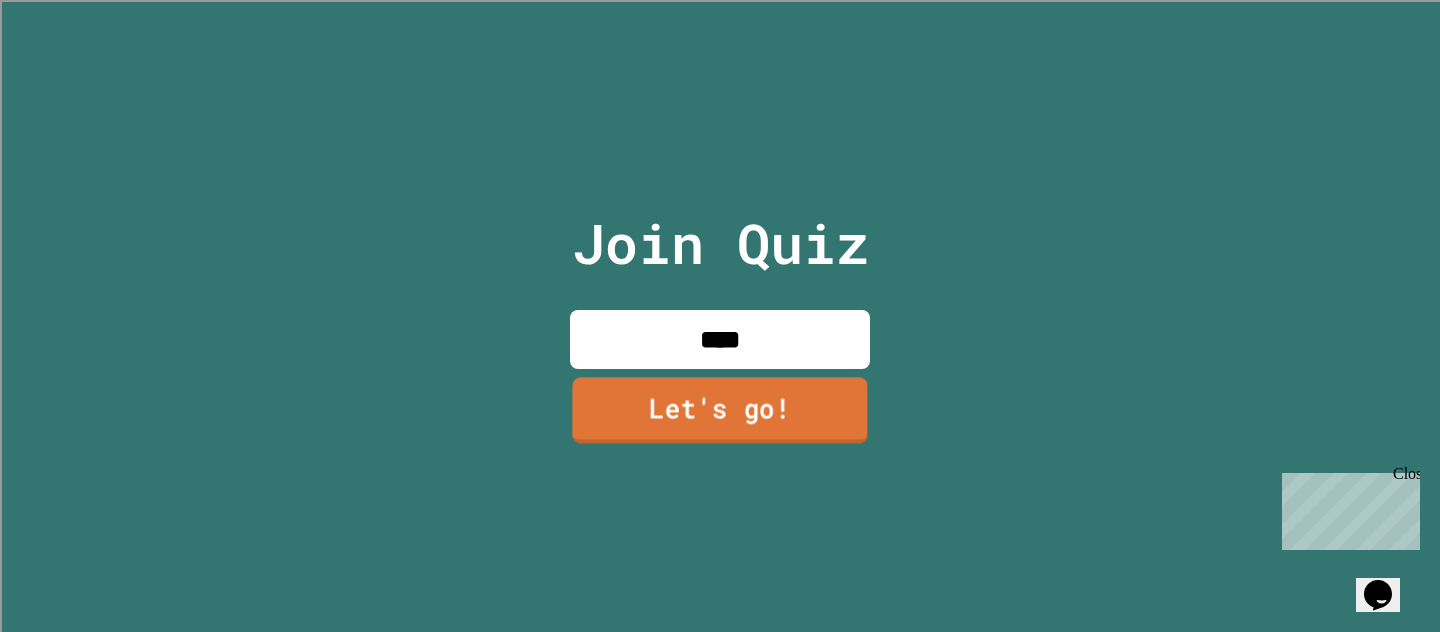 type on "****" 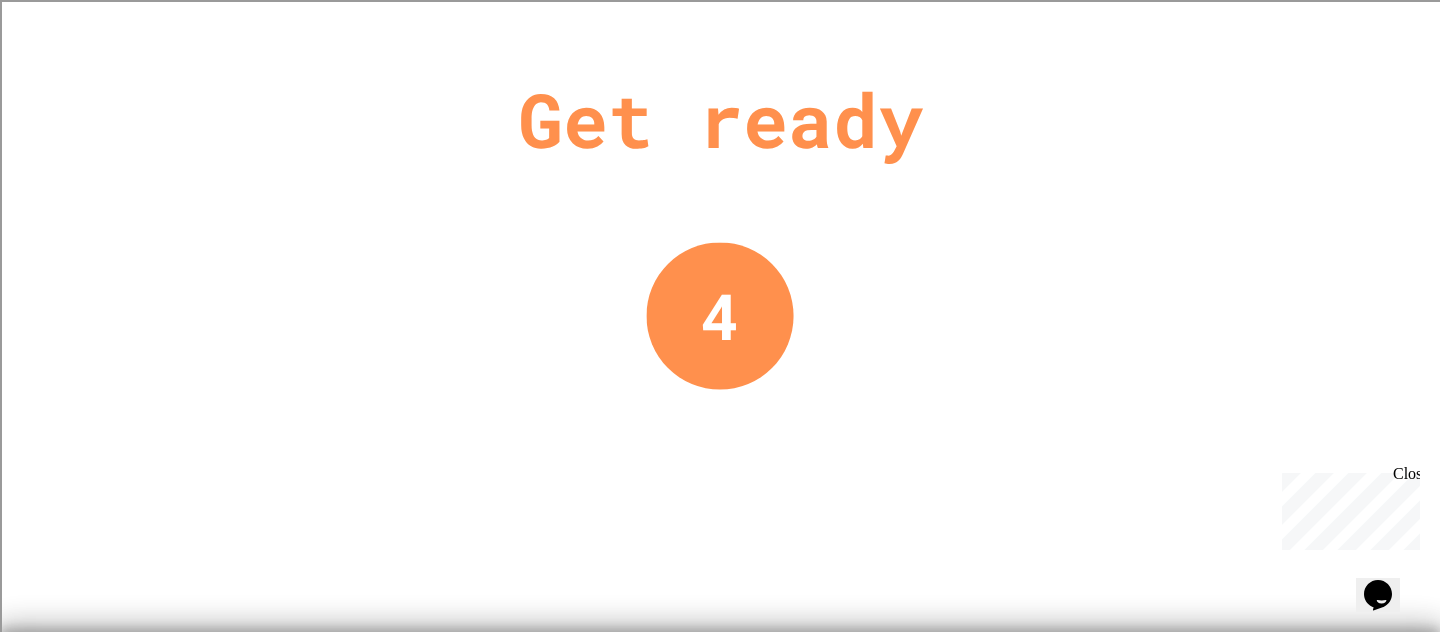 scroll, scrollTop: 0, scrollLeft: 0, axis: both 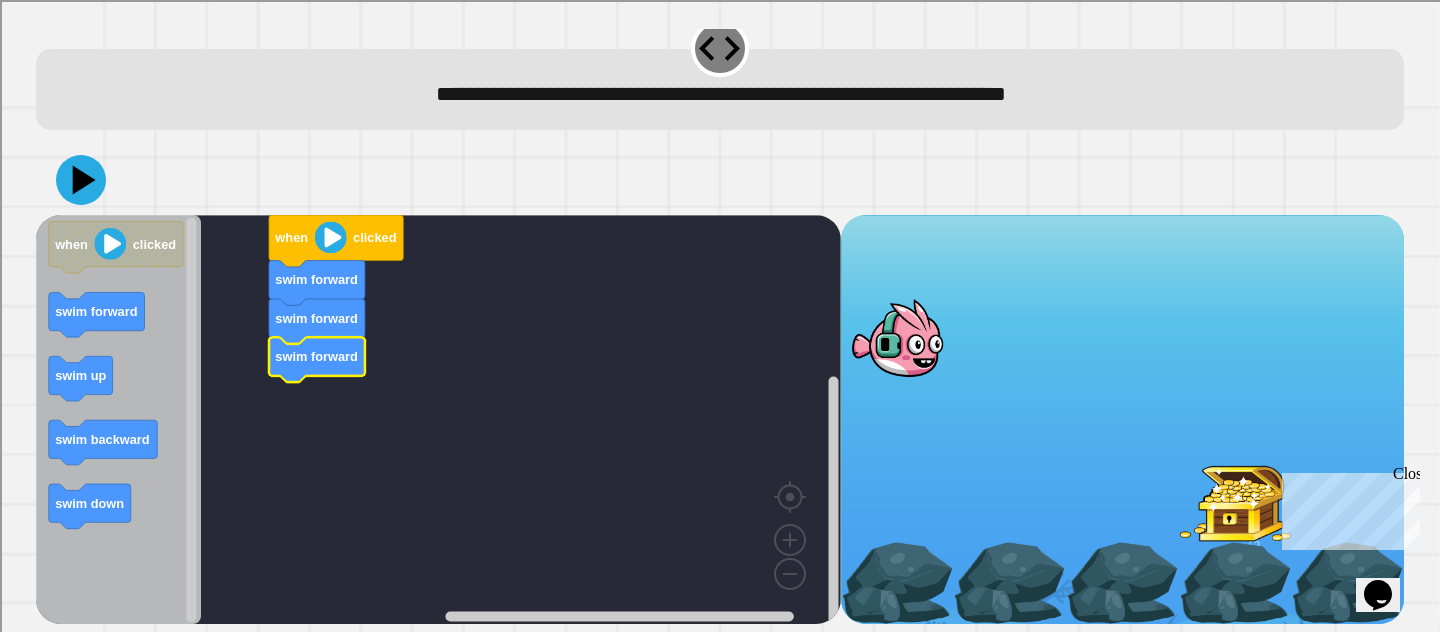 click on "Close" at bounding box center [1405, 477] 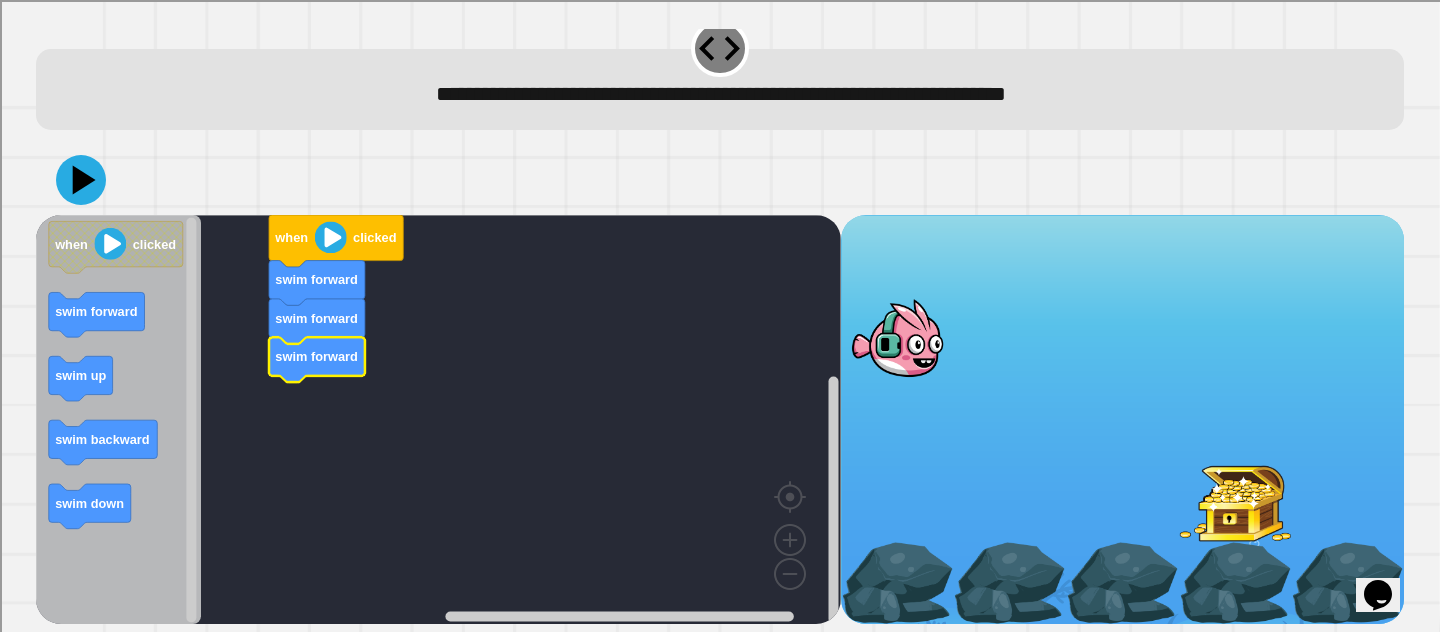 scroll, scrollTop: 0, scrollLeft: 0, axis: both 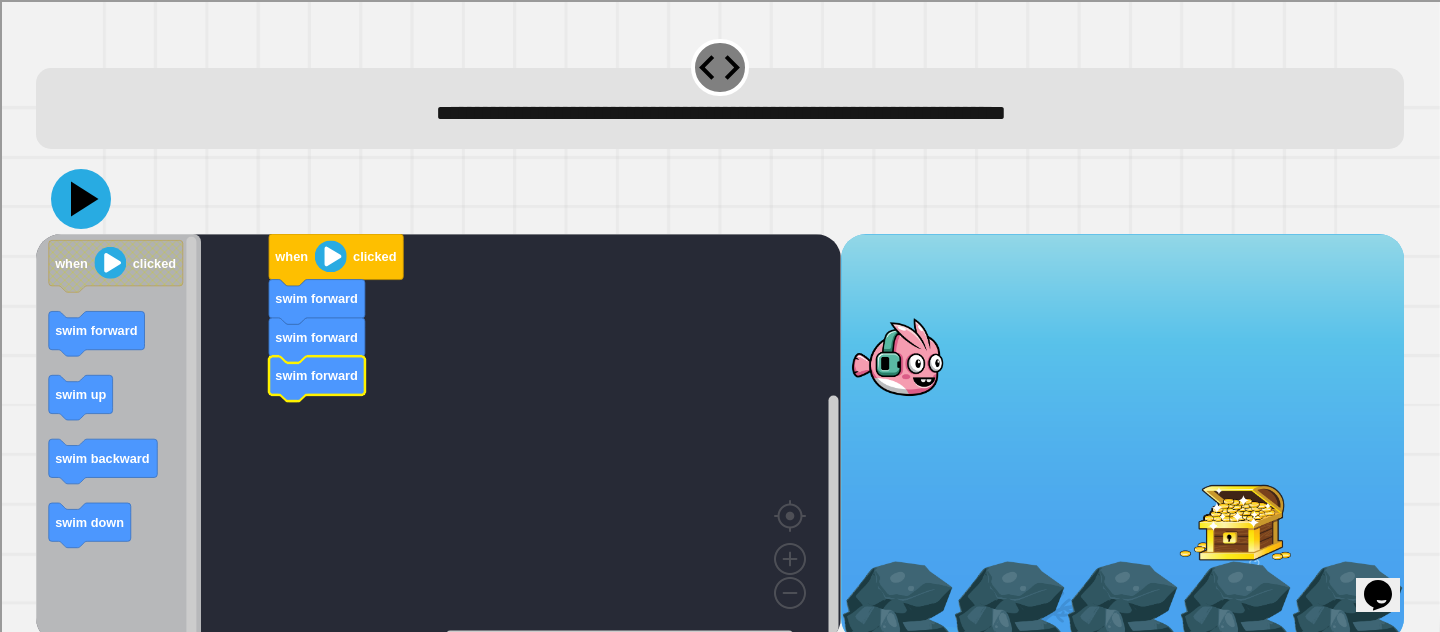 click 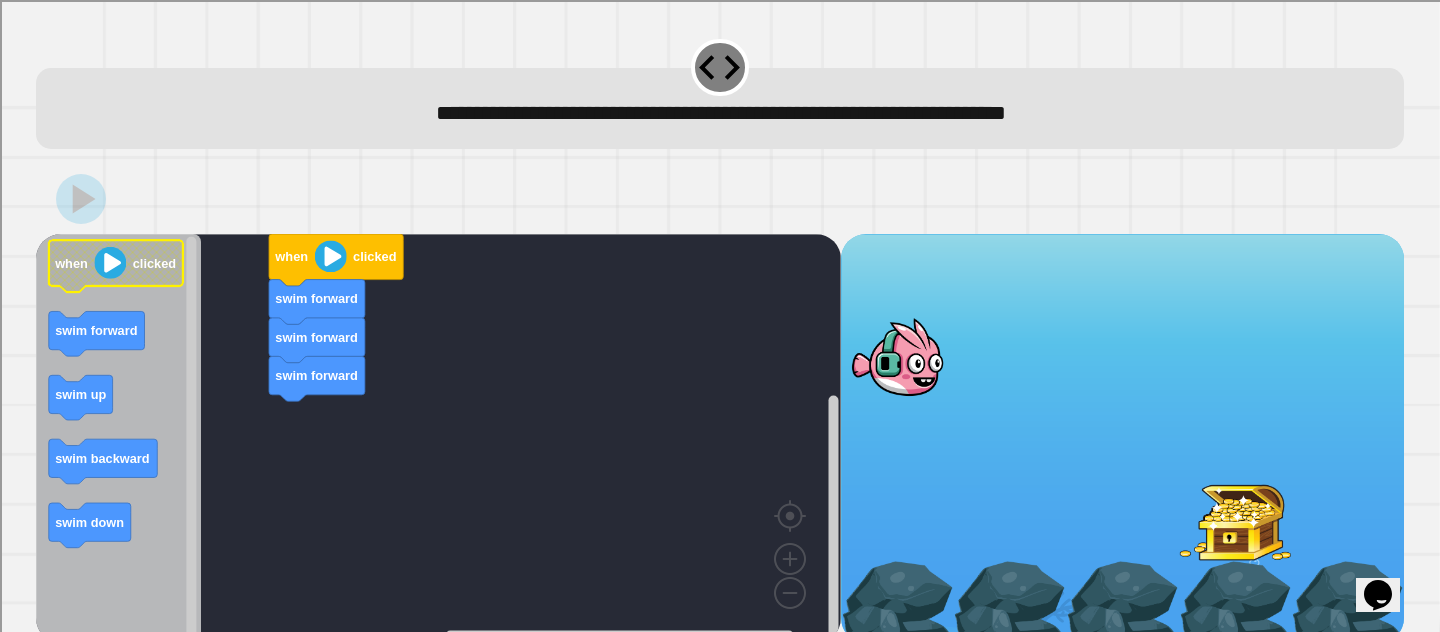 click 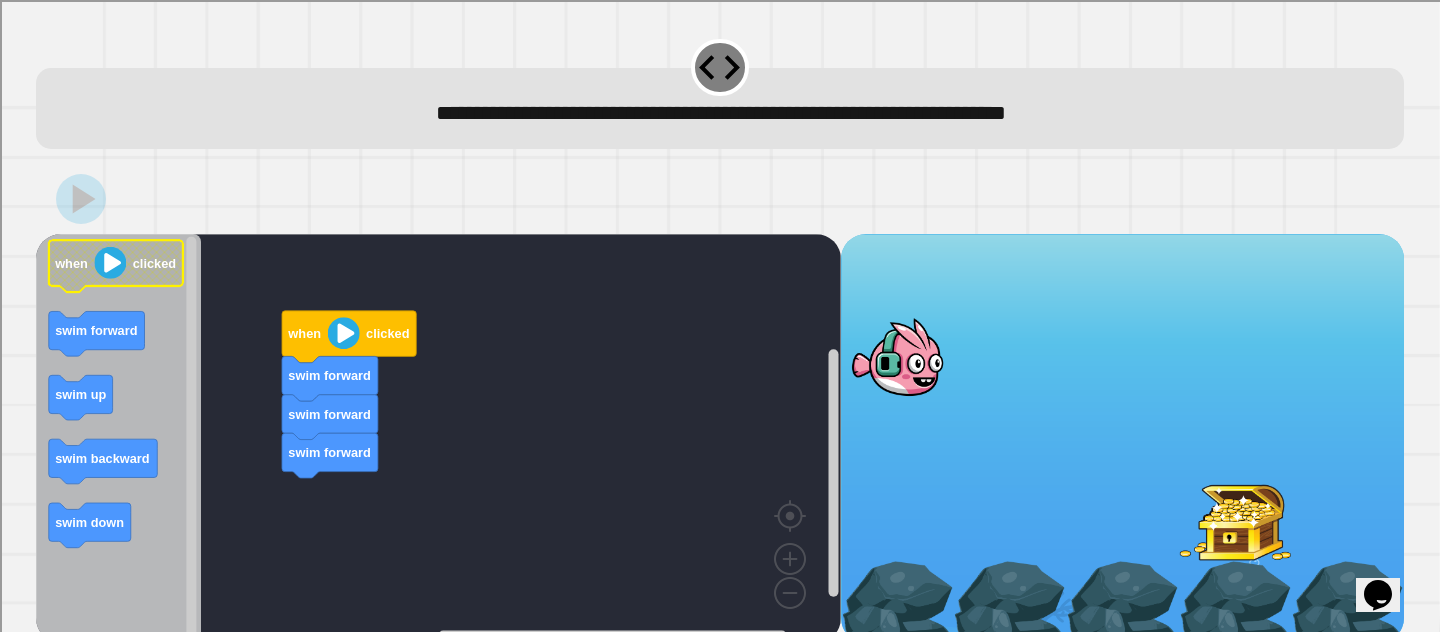 click 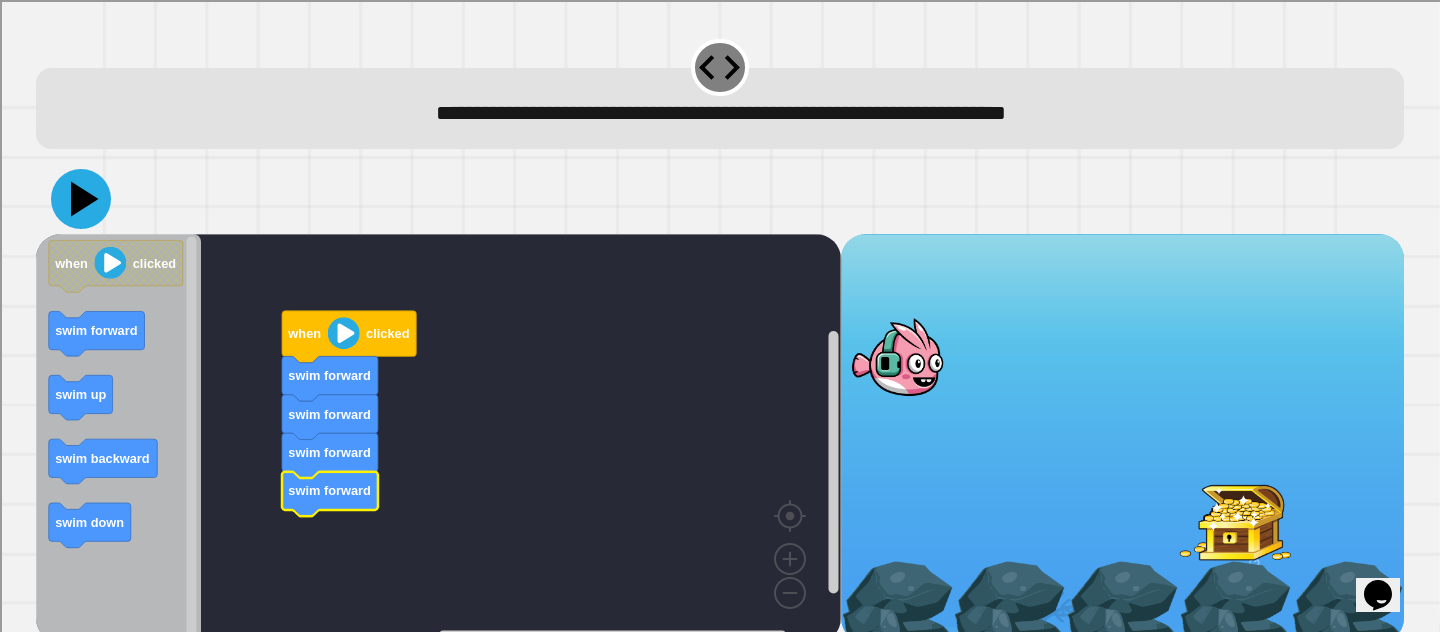 click 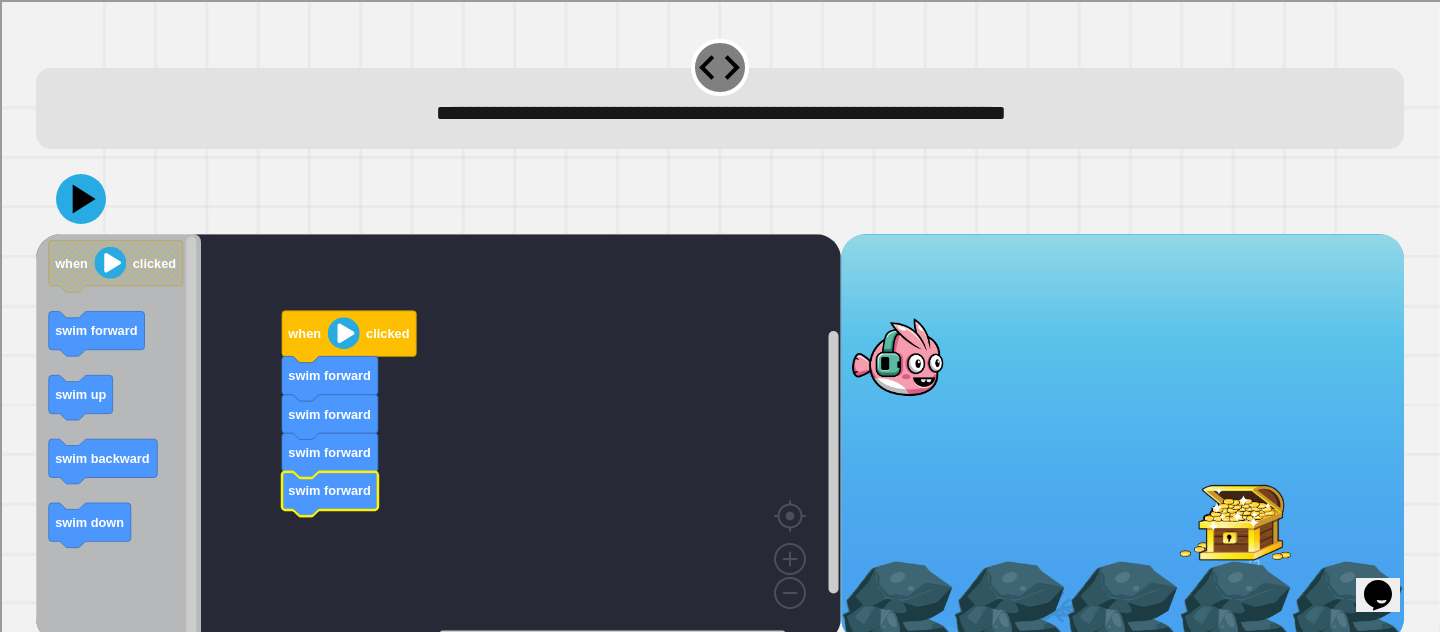 click 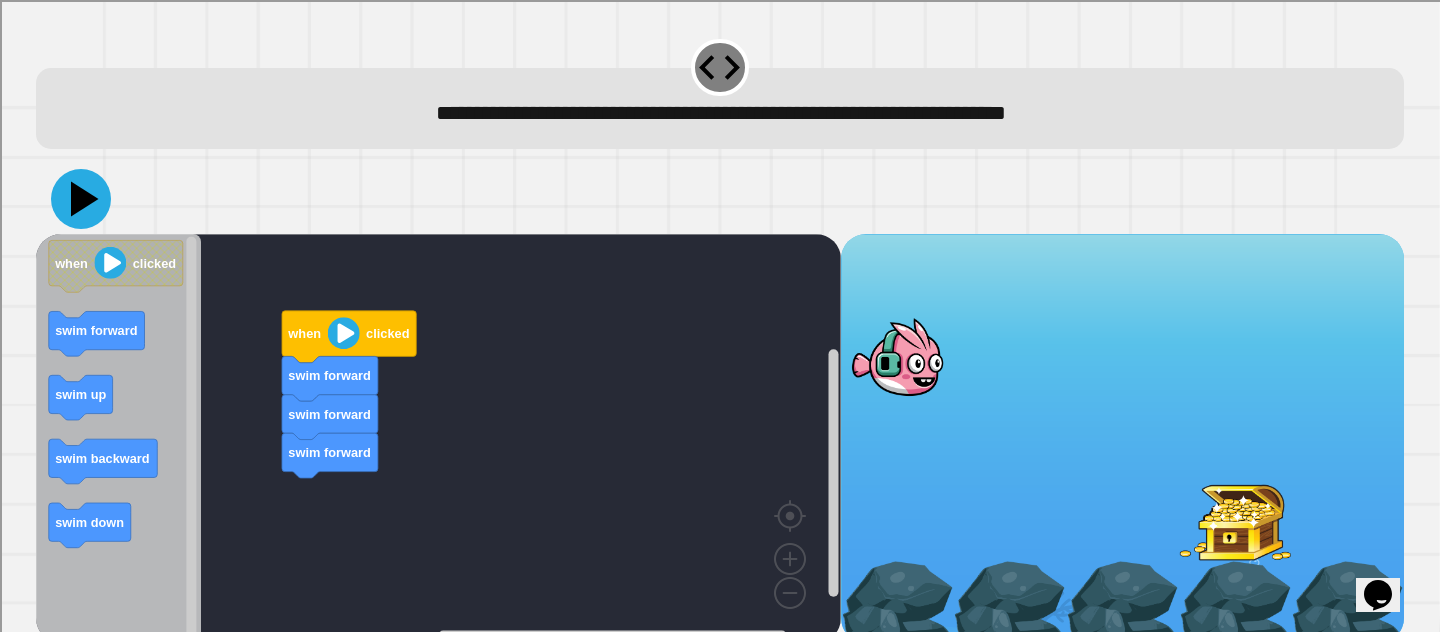 click 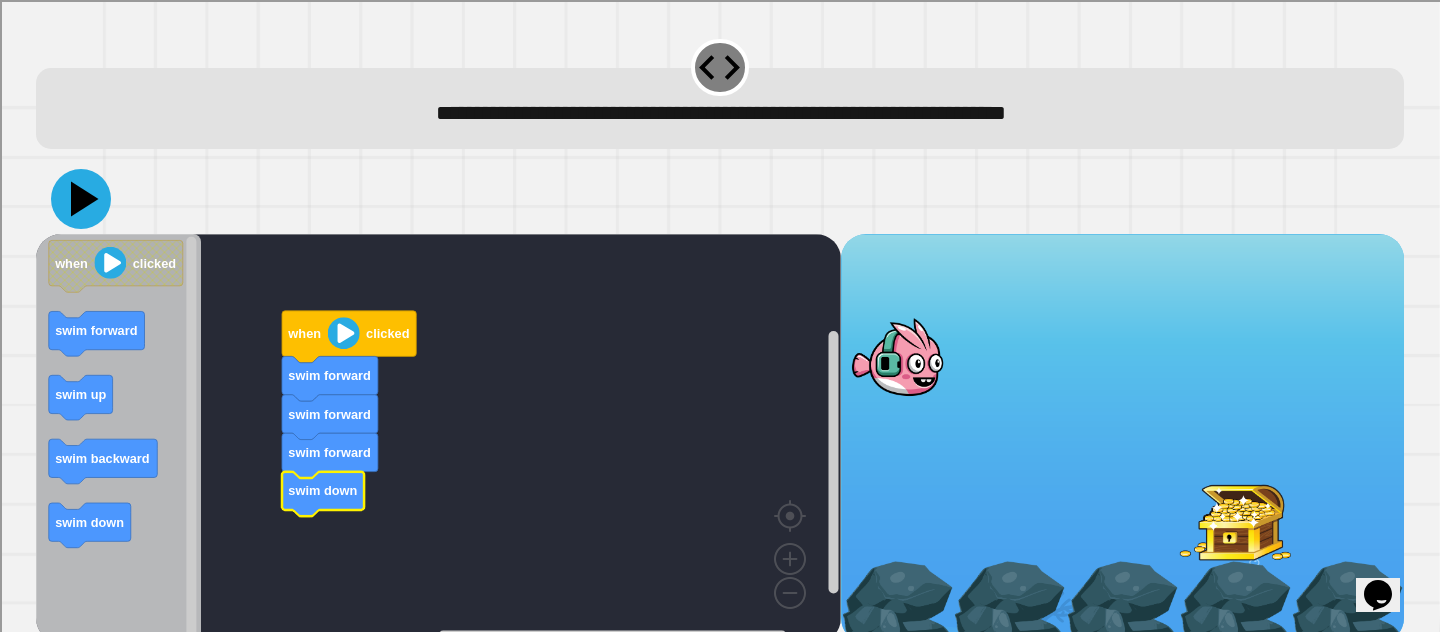 click 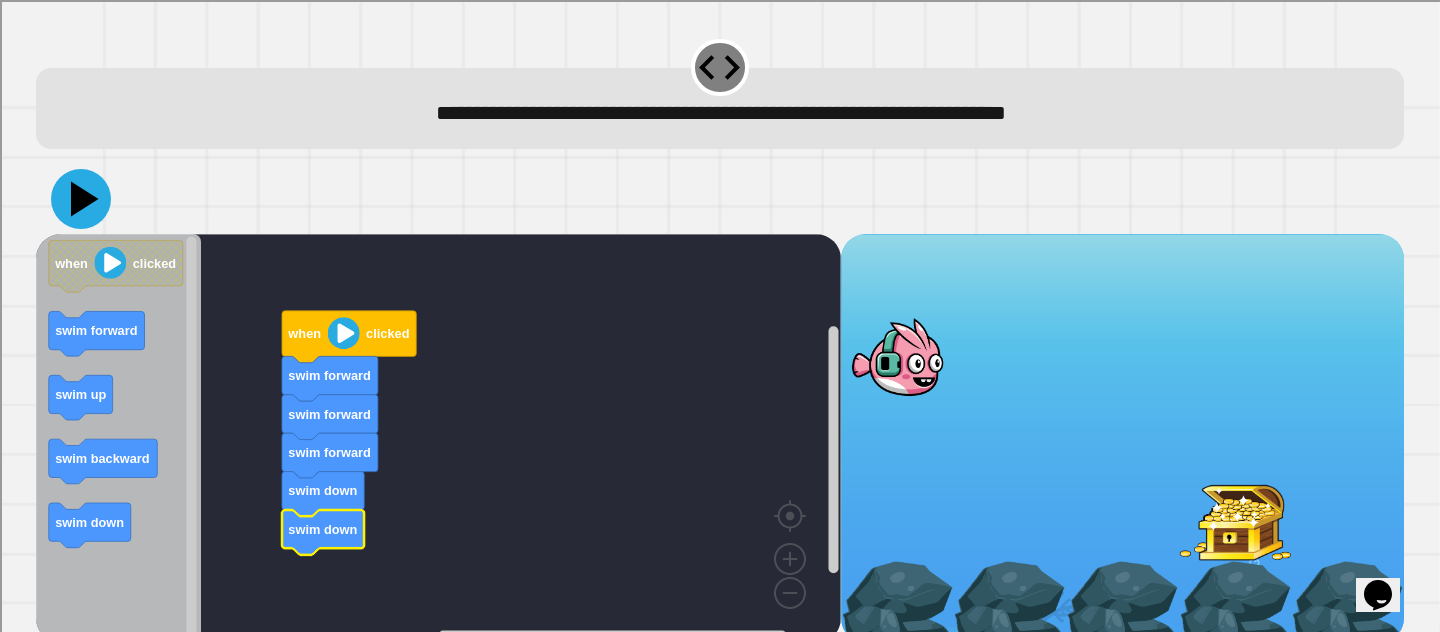 click 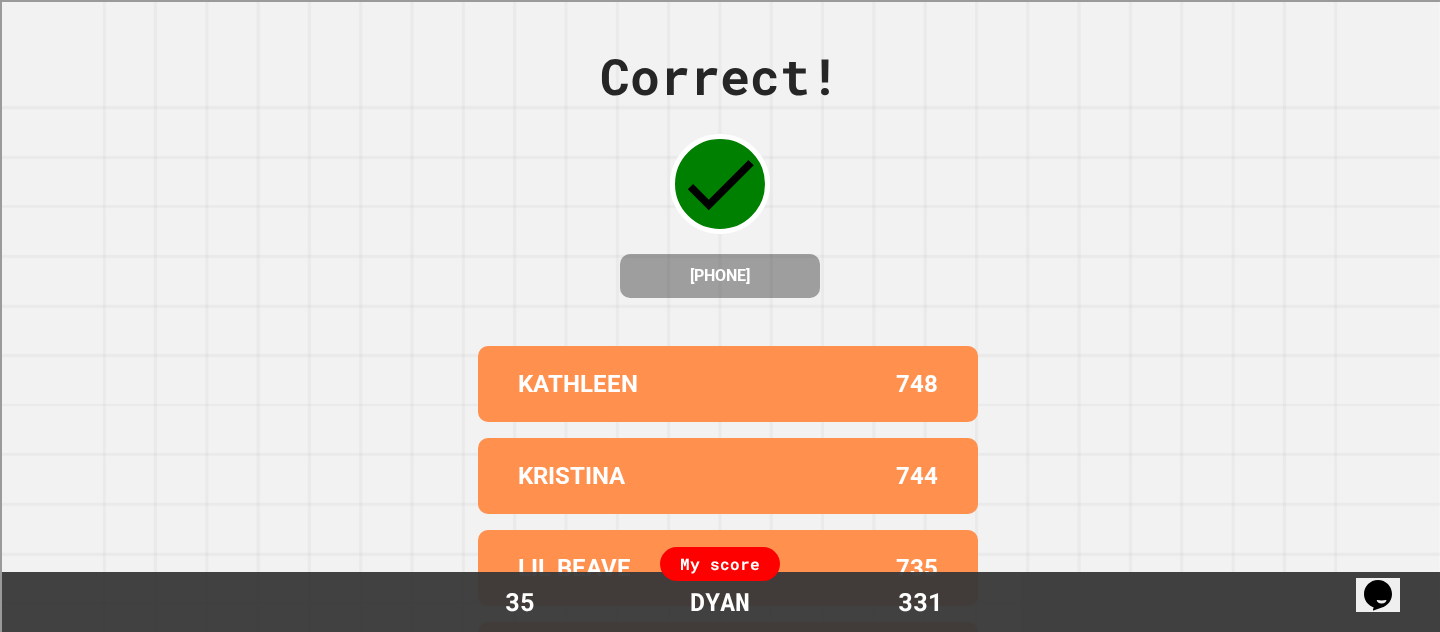 scroll, scrollTop: 0, scrollLeft: 0, axis: both 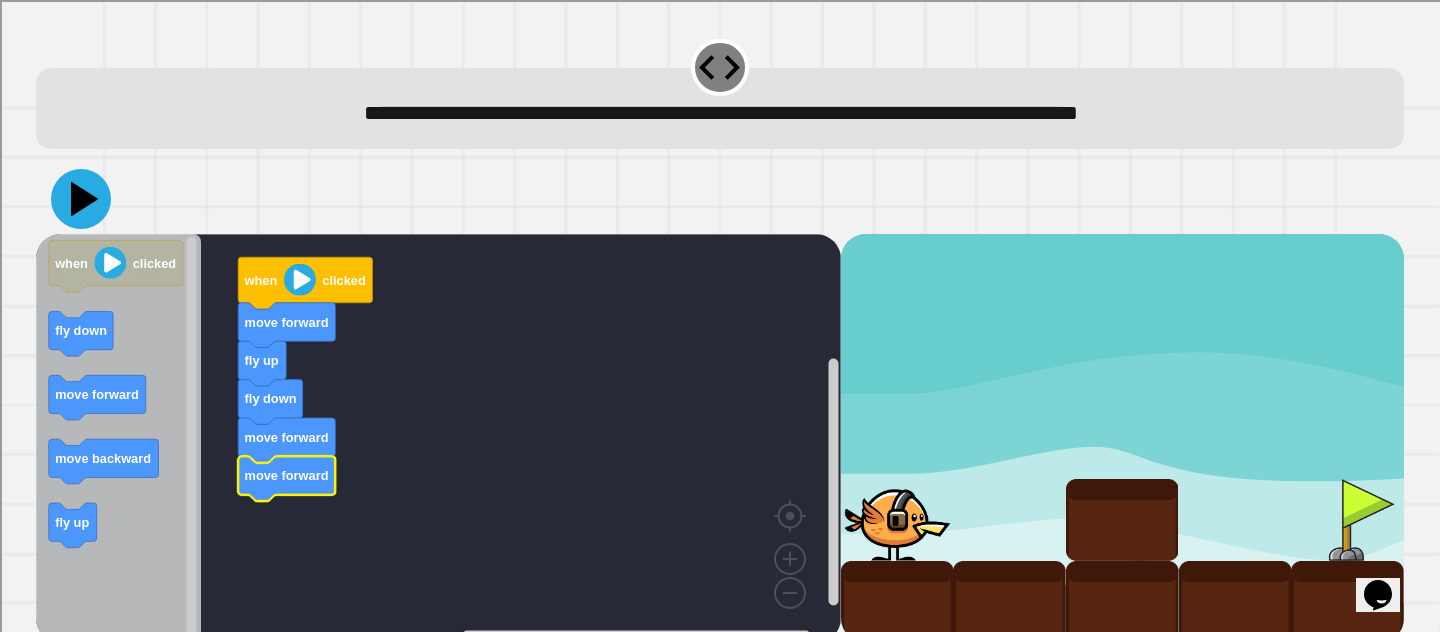click 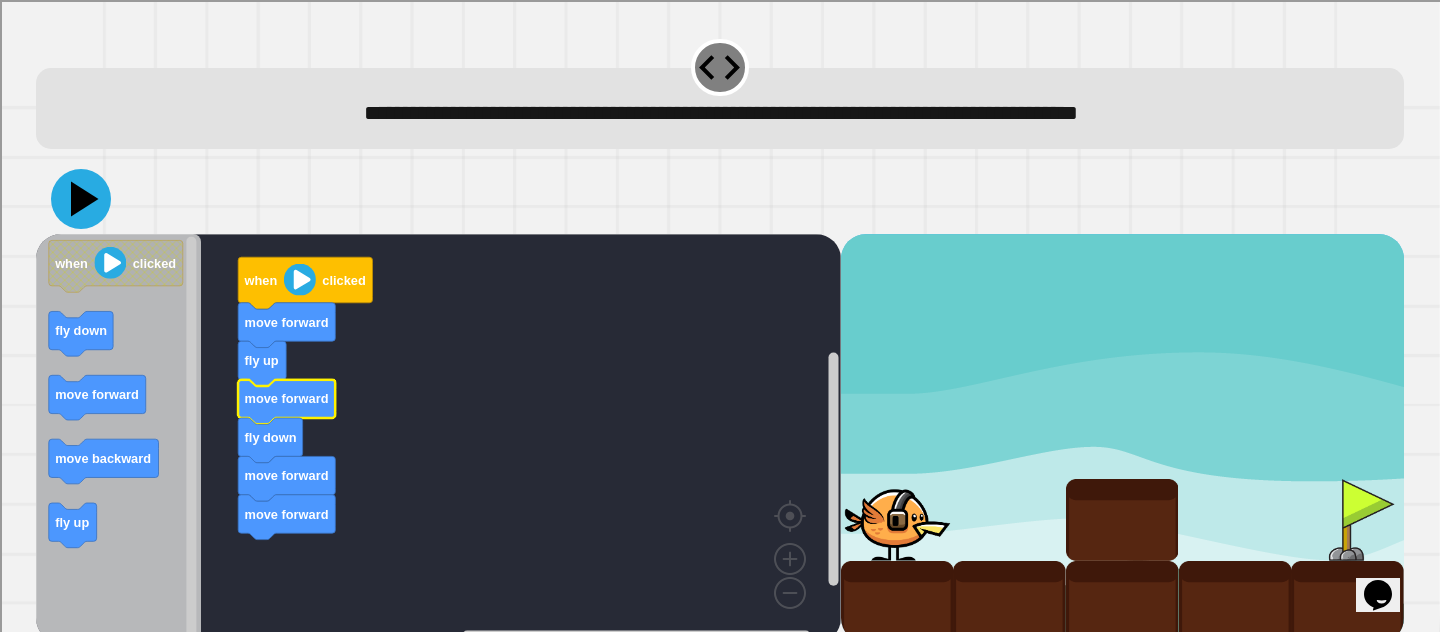click 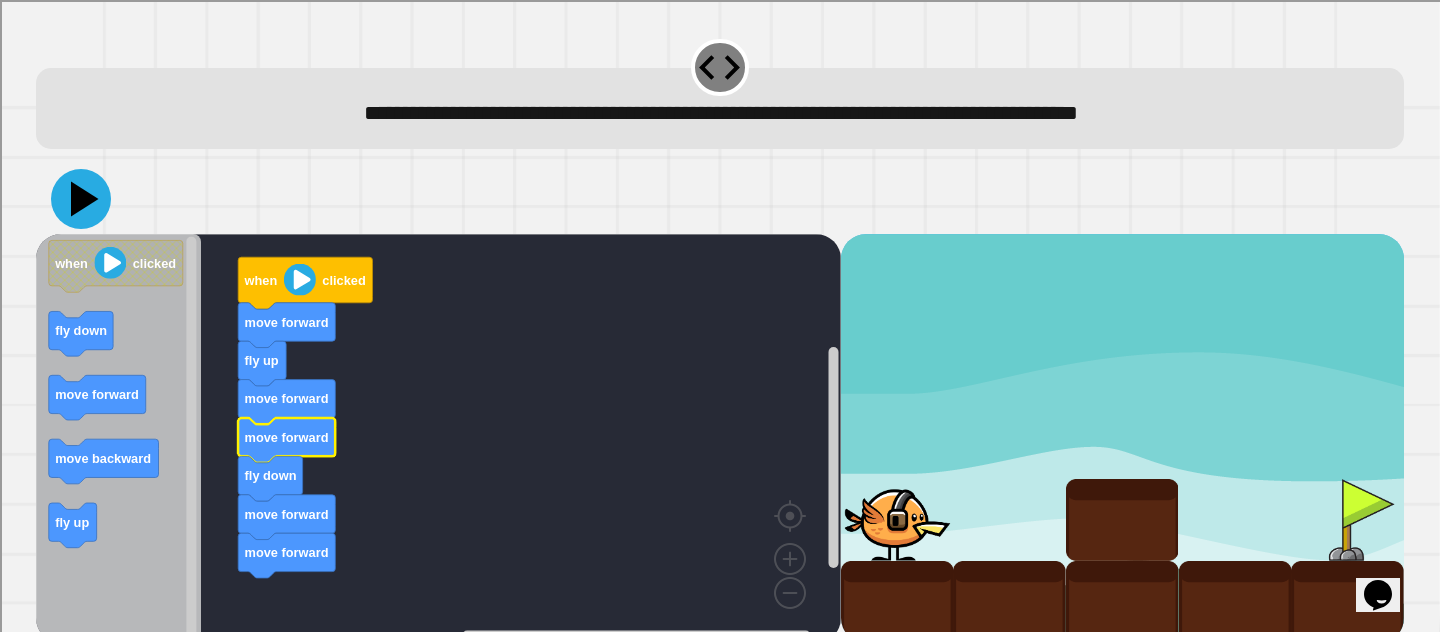 click 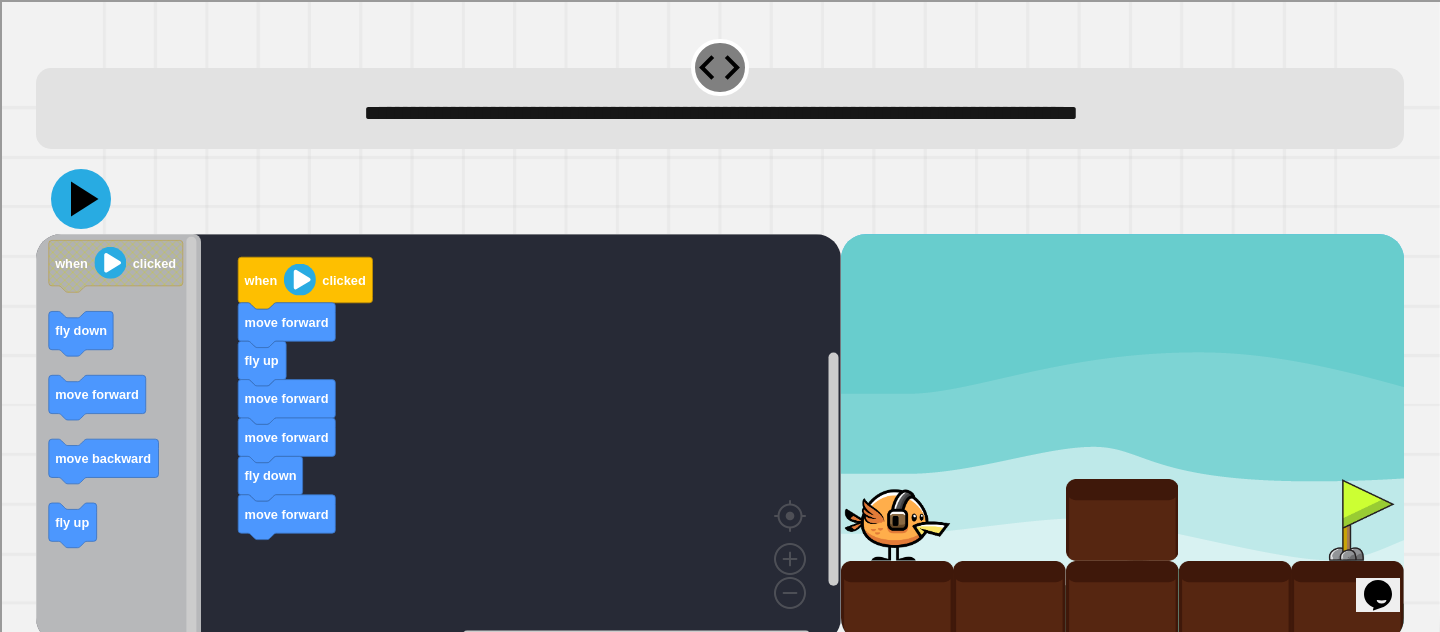 click 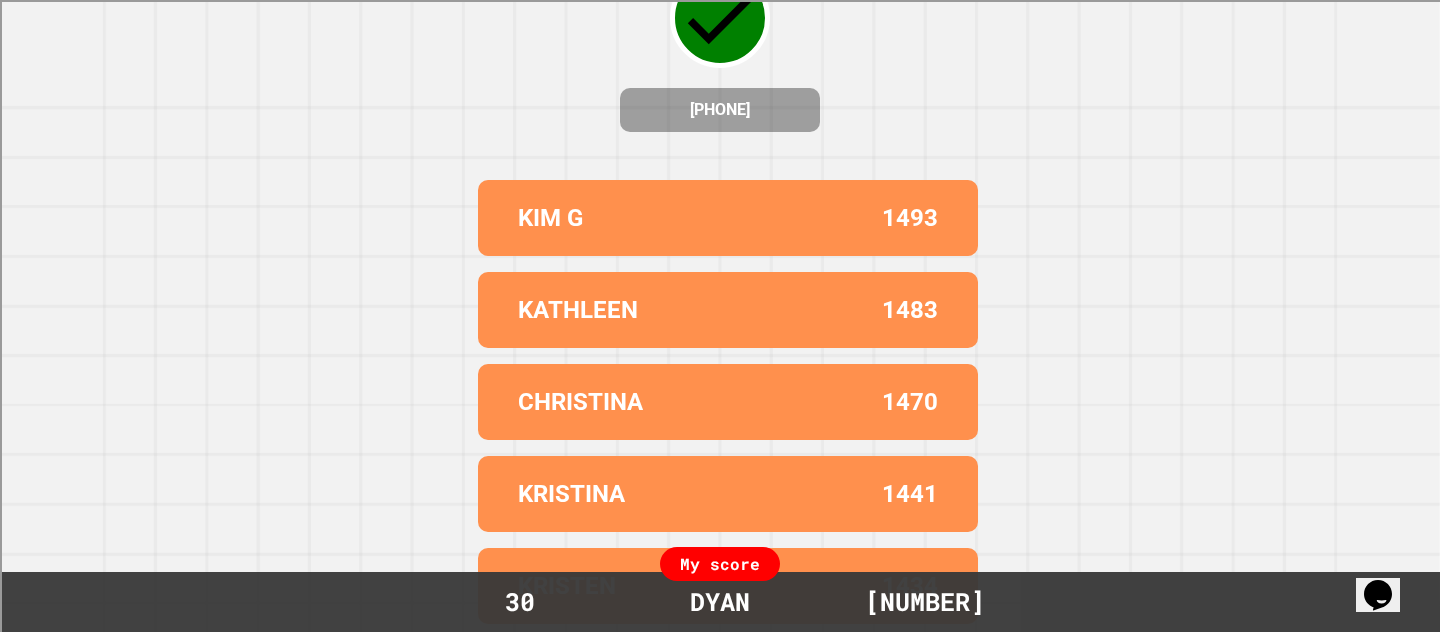 scroll, scrollTop: 0, scrollLeft: 0, axis: both 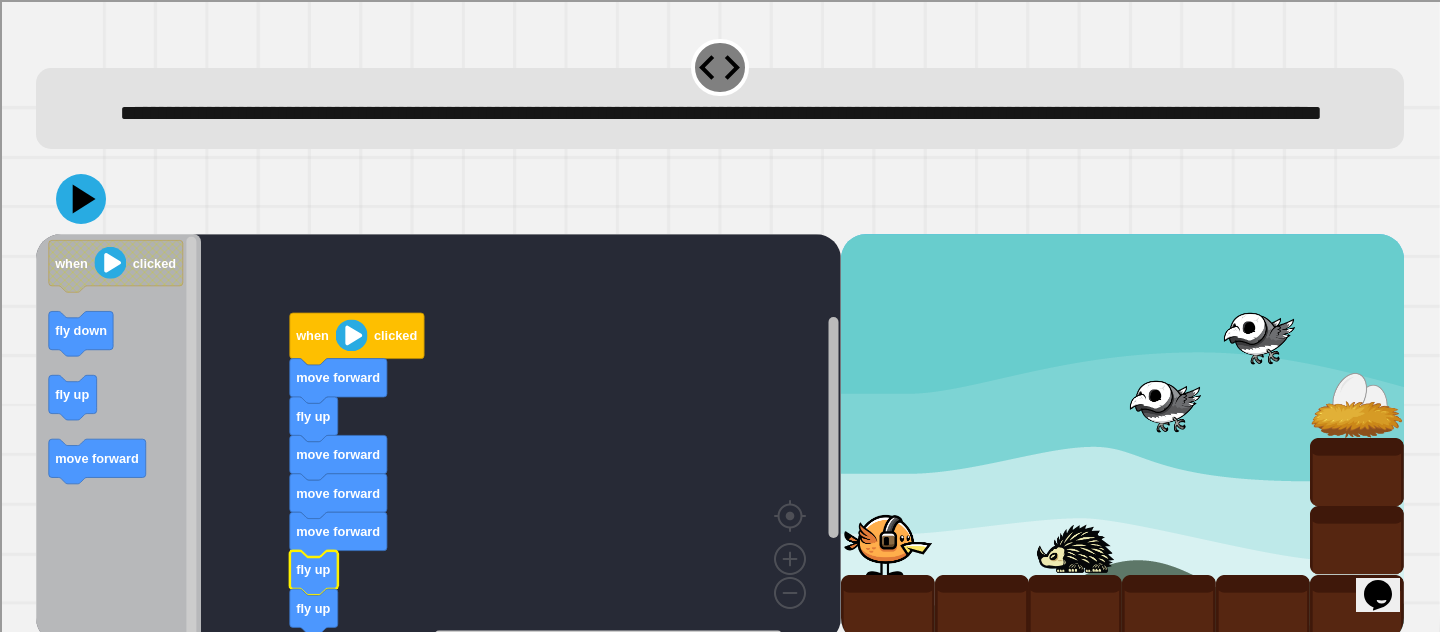 click 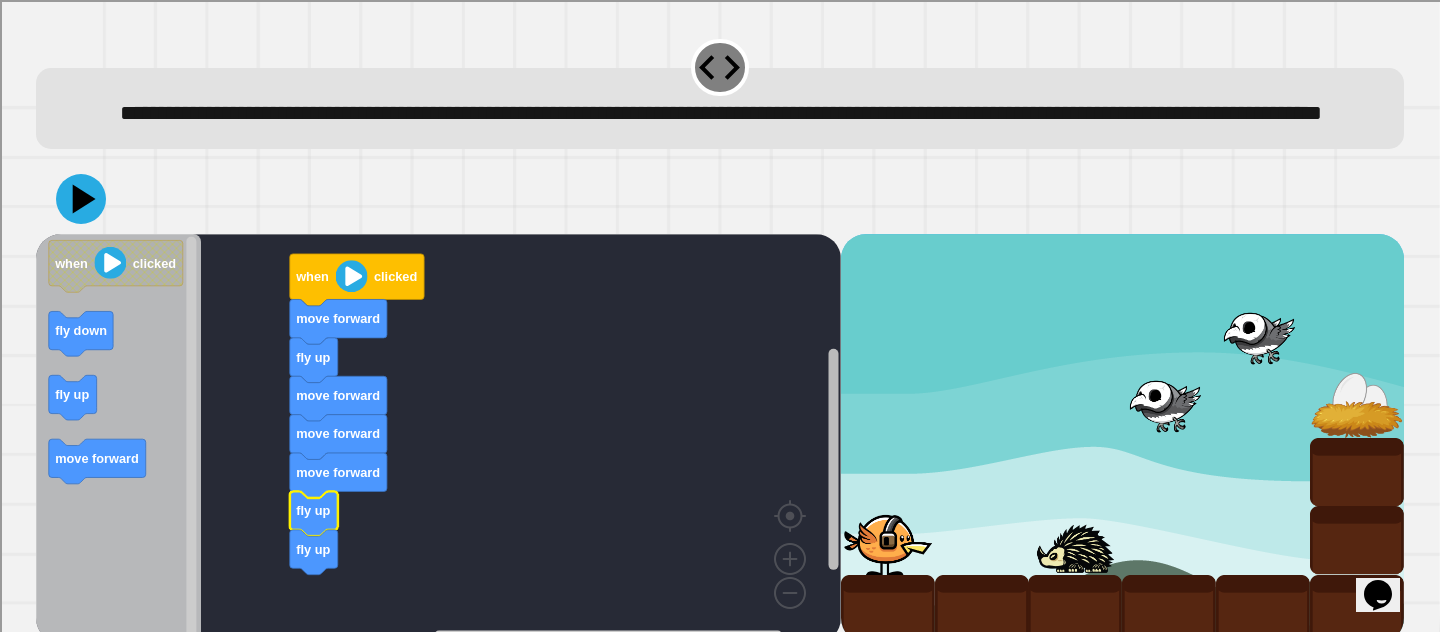 click on "when clicked move forward fly up move forward move forward move forward fly up fly up when clicked fly down fly up move forward" at bounding box center (438, 439) 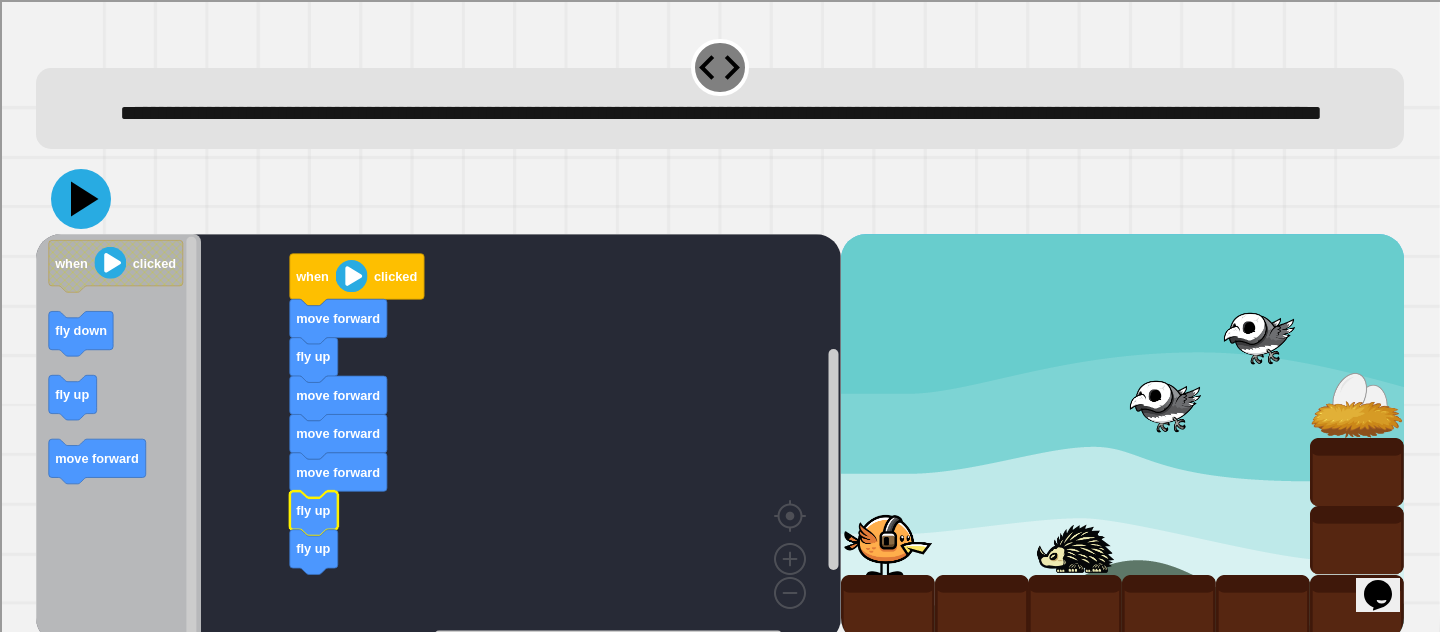 click 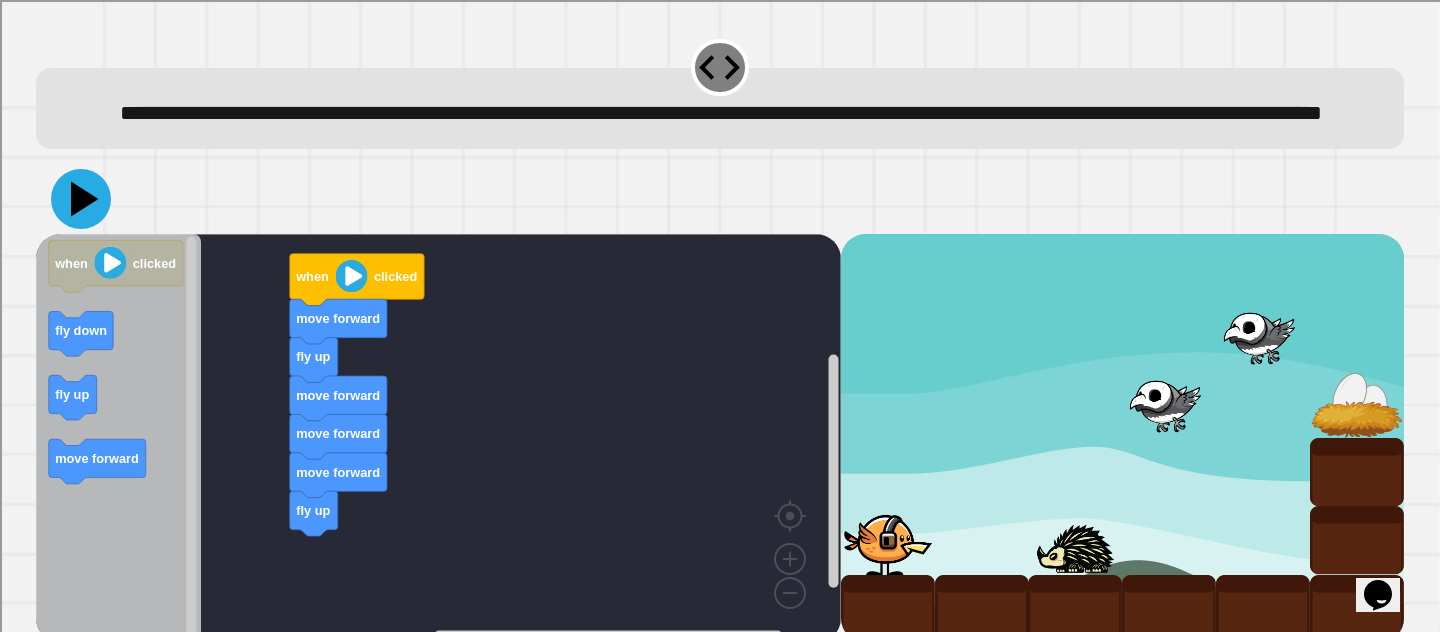 click 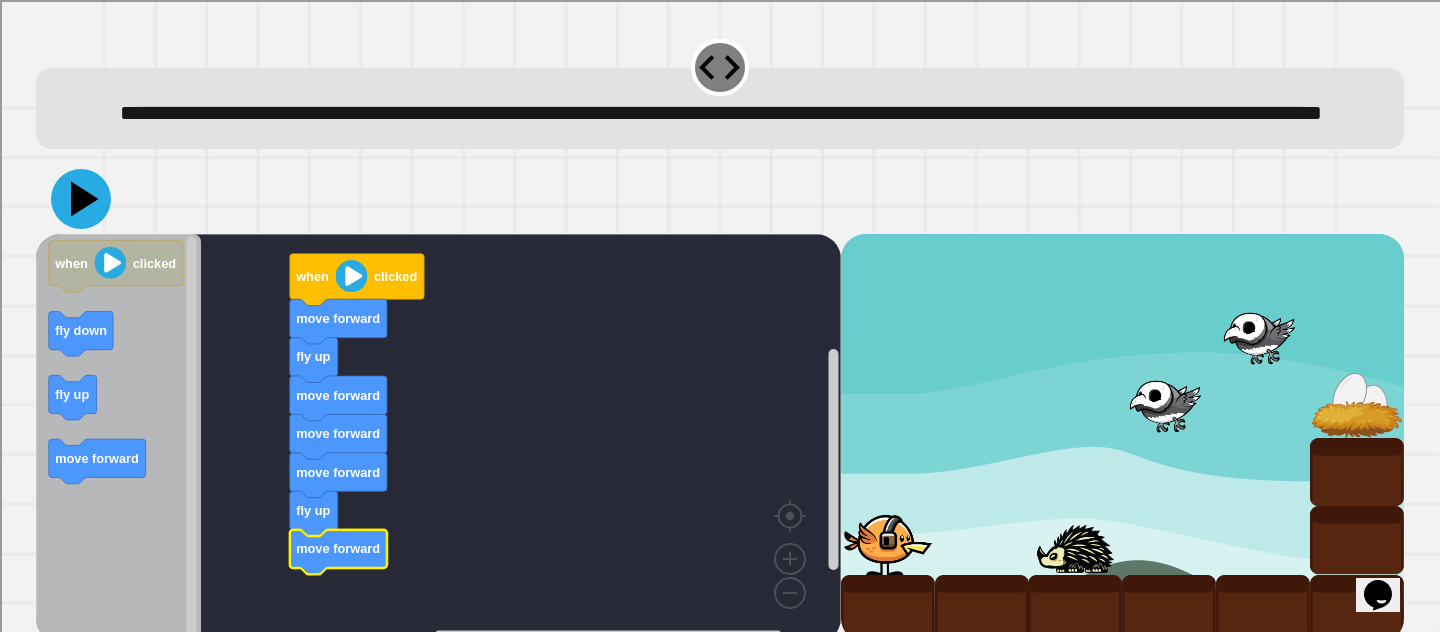 click 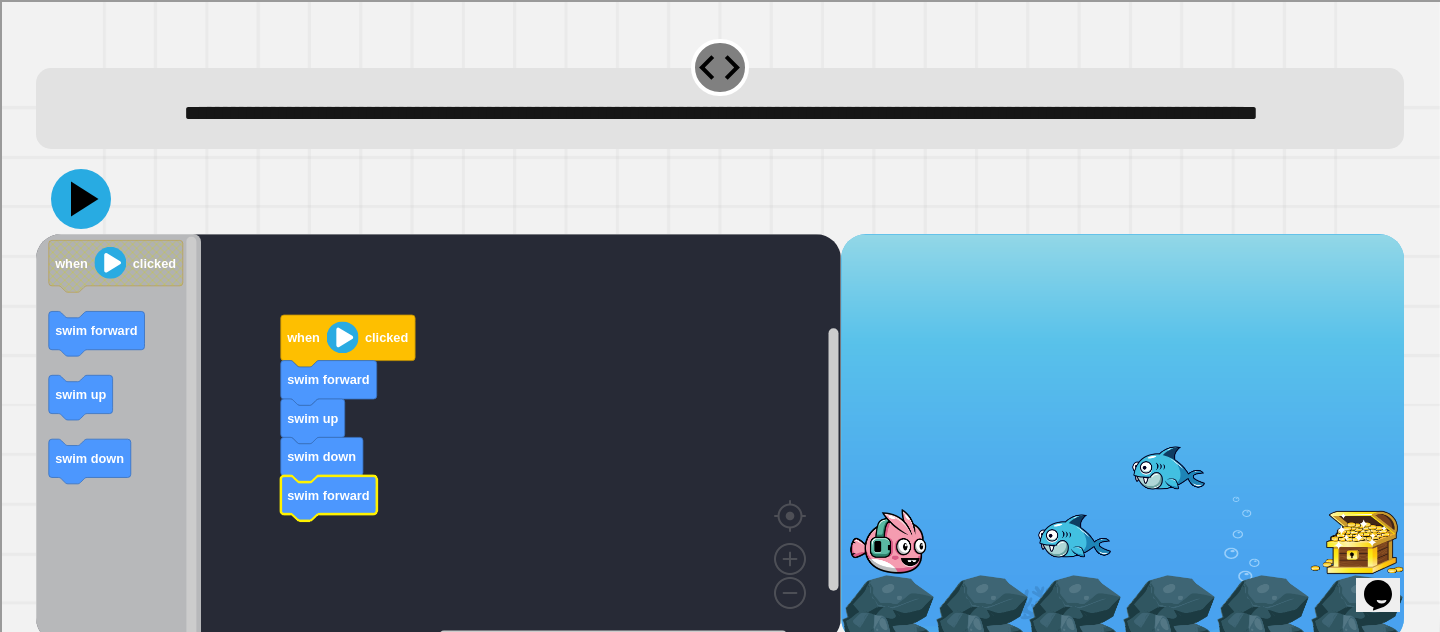 click 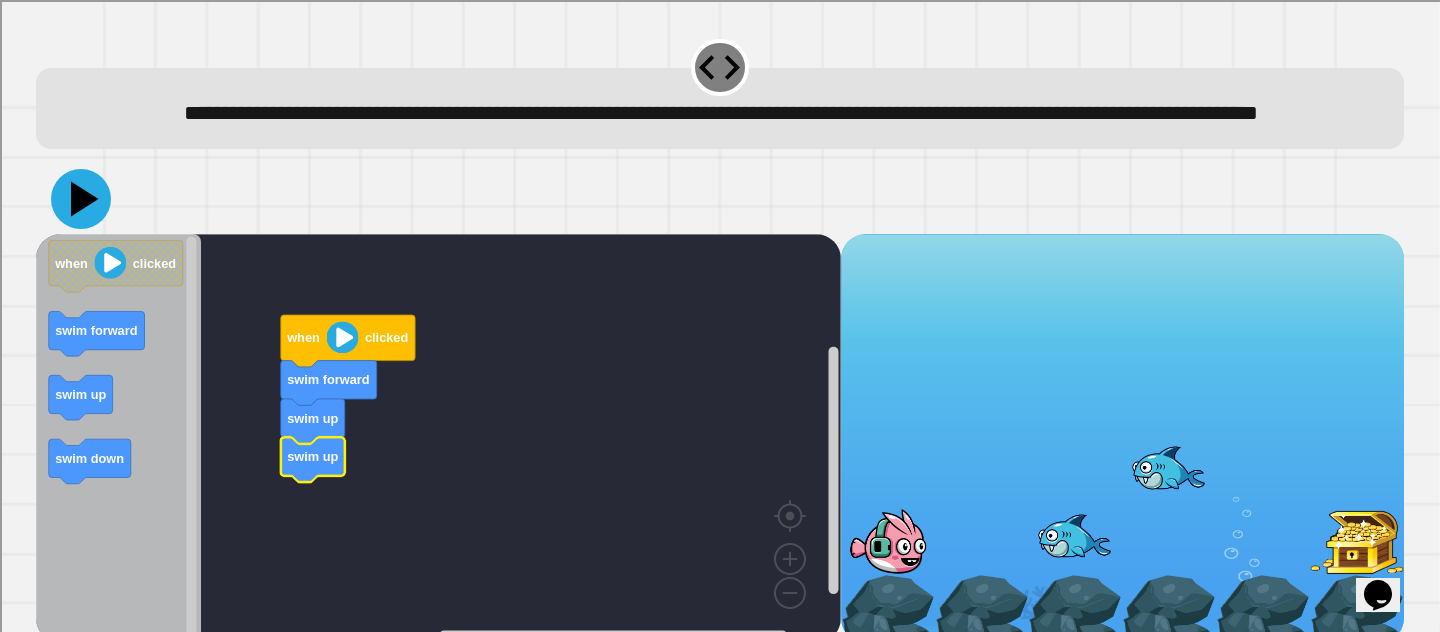 click 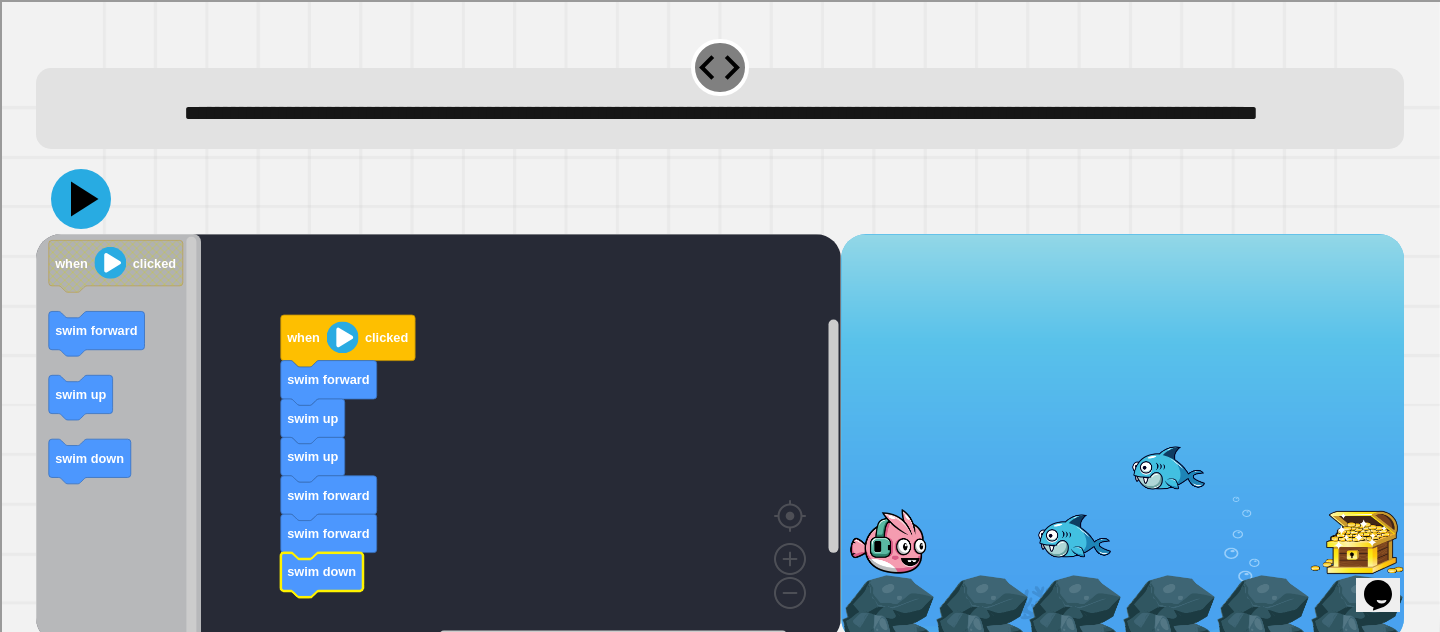 click 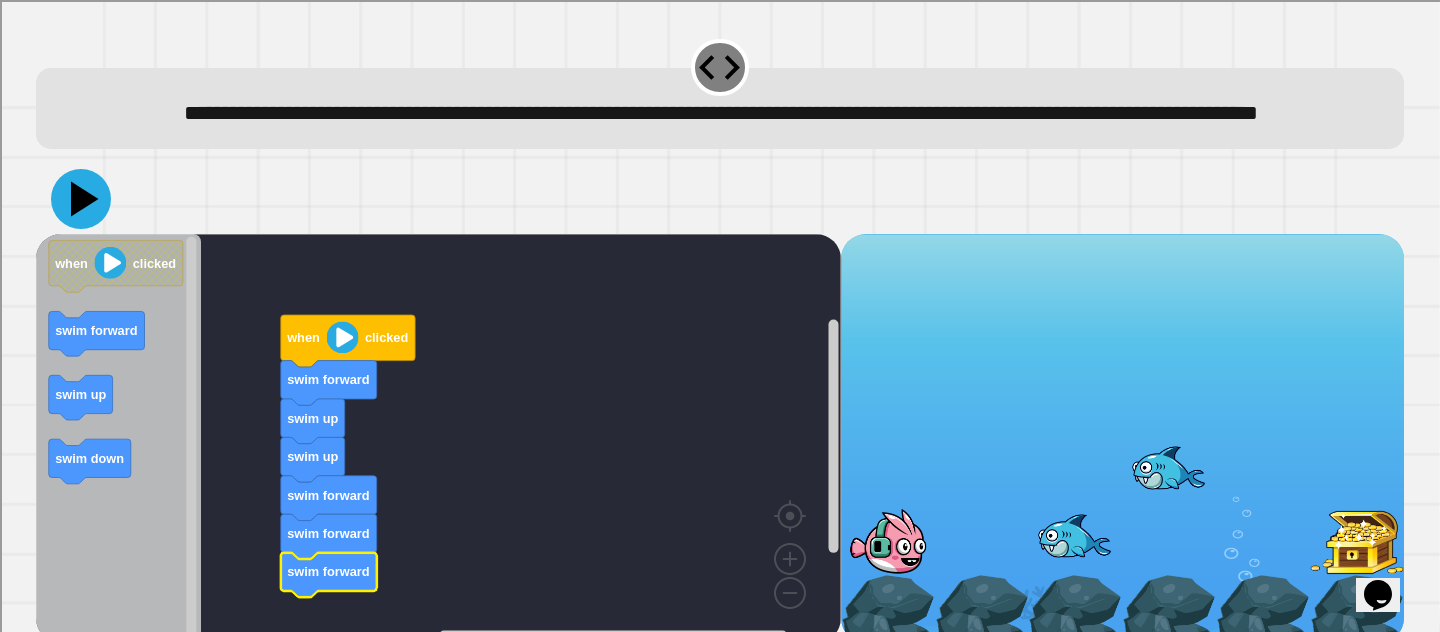 click 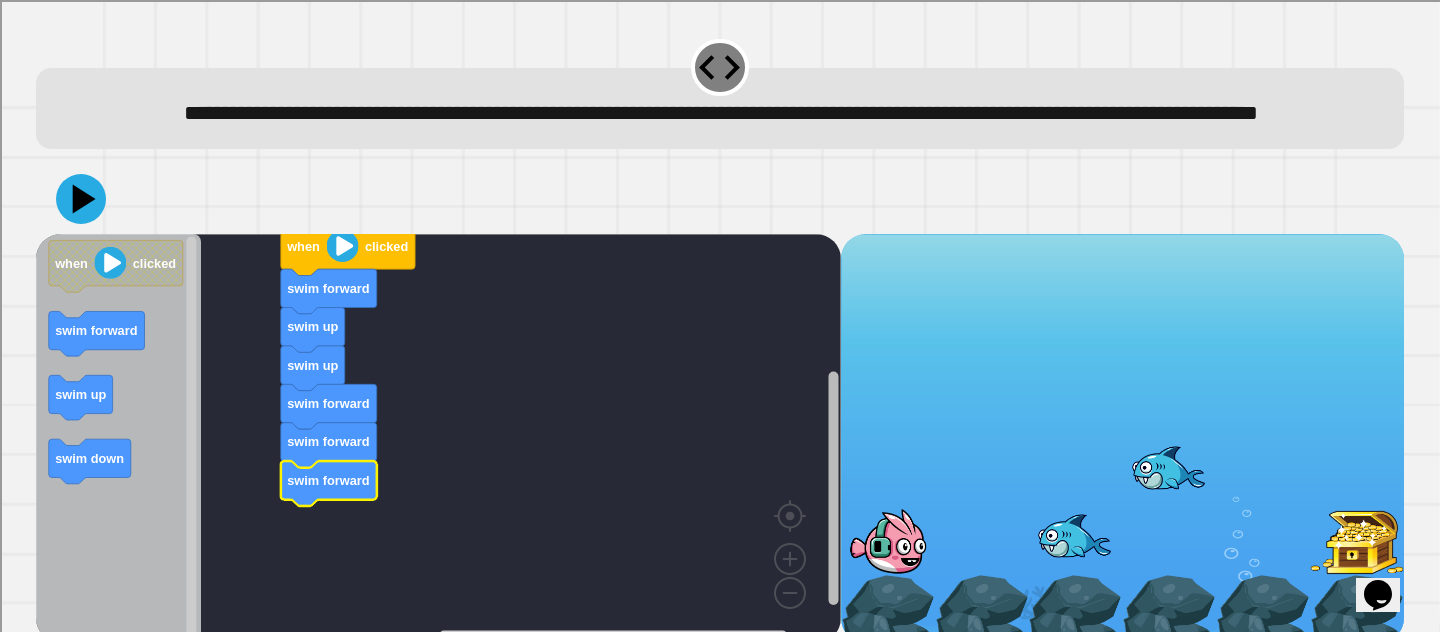 click 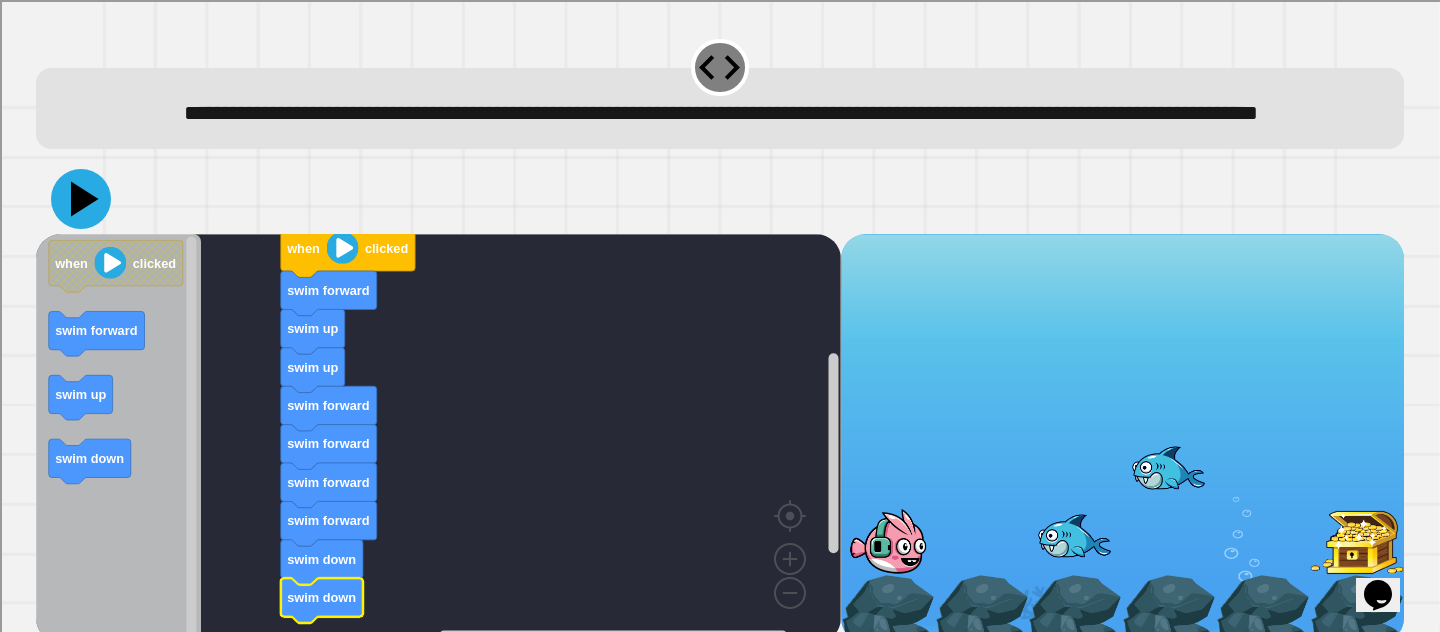 click 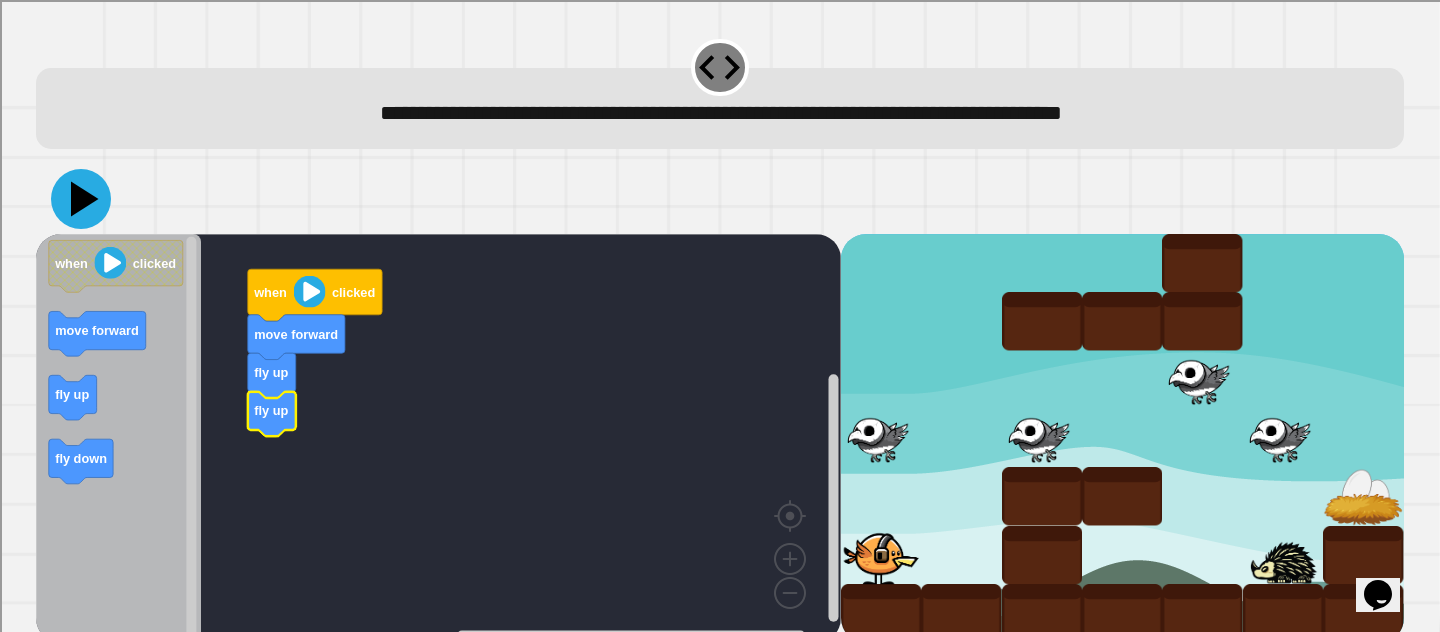 click 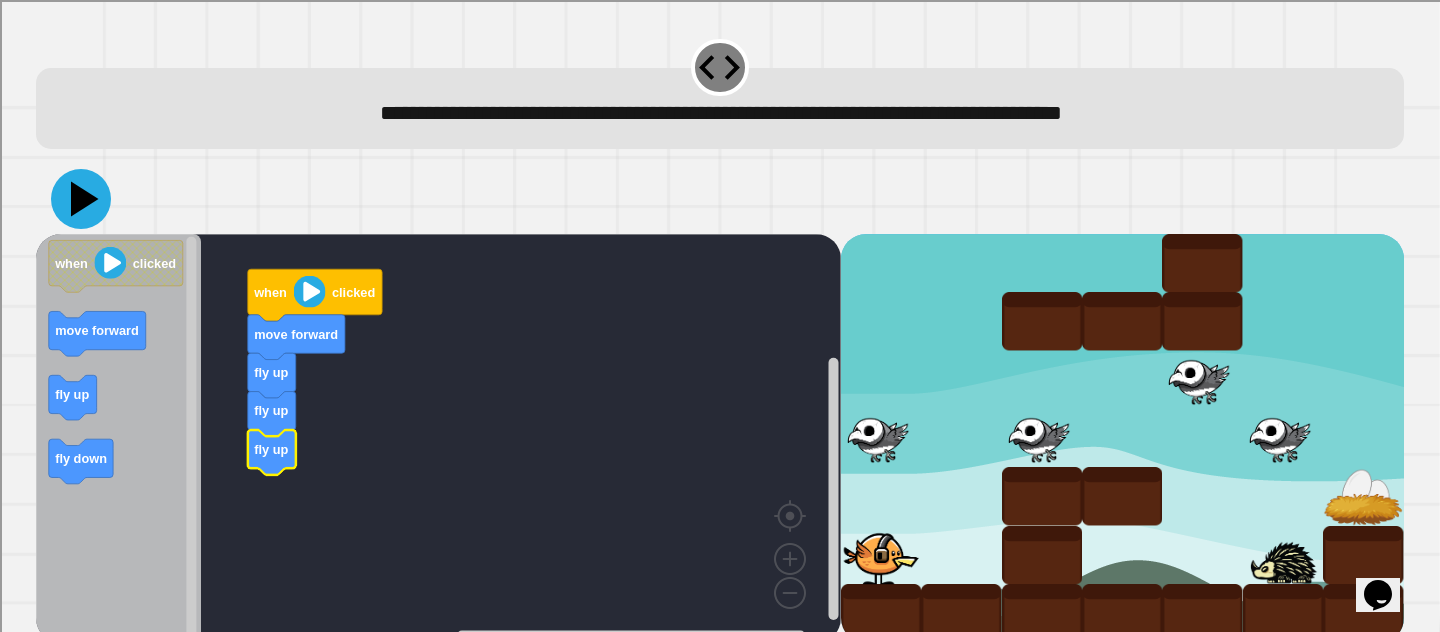 click 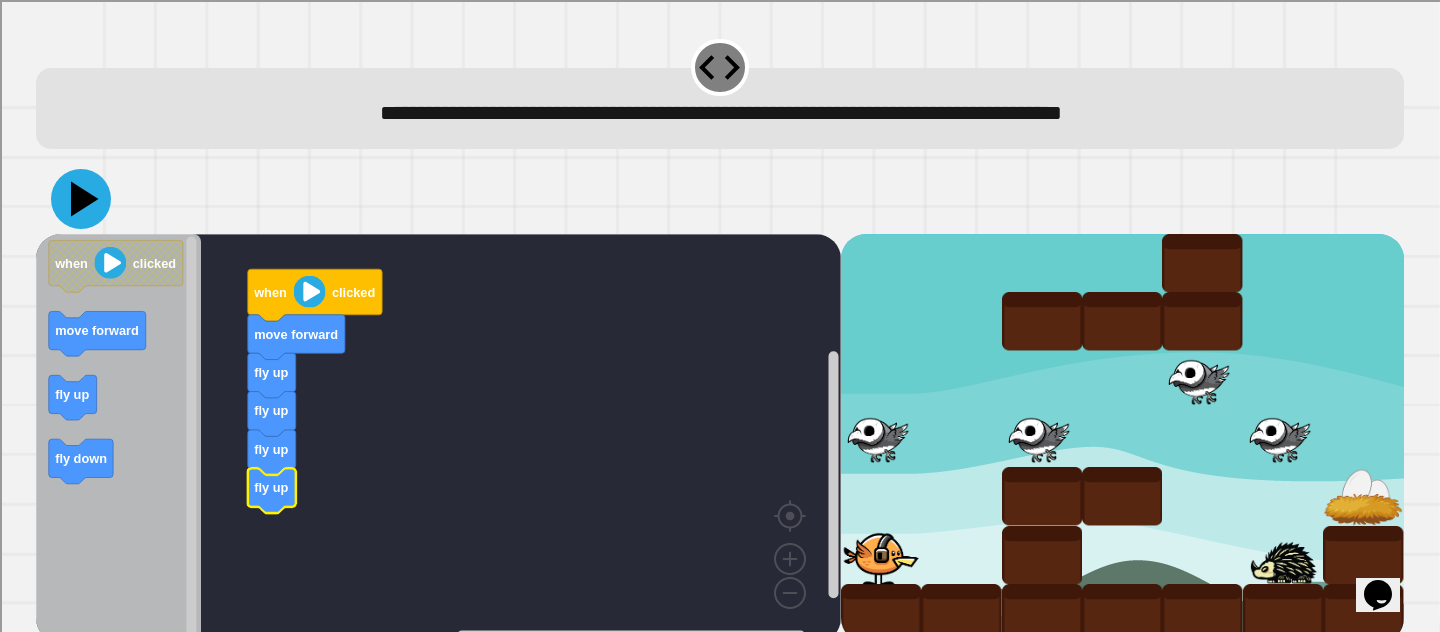 click 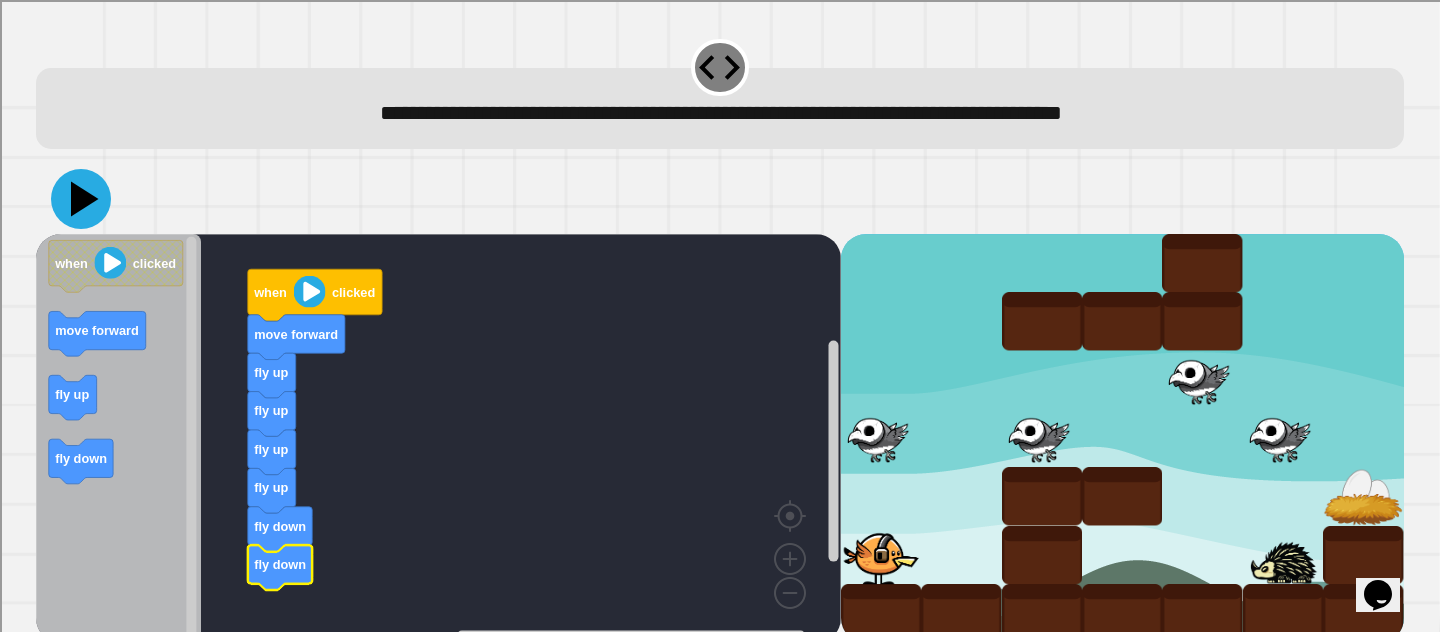 click 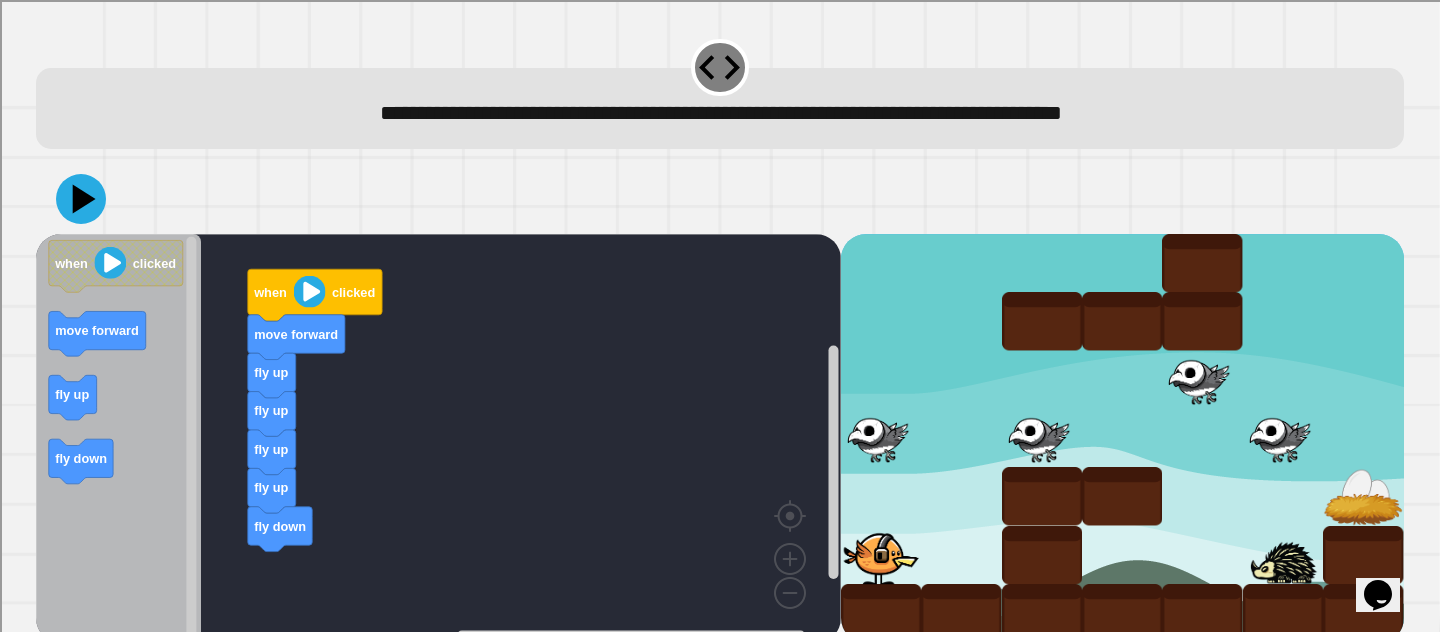 click 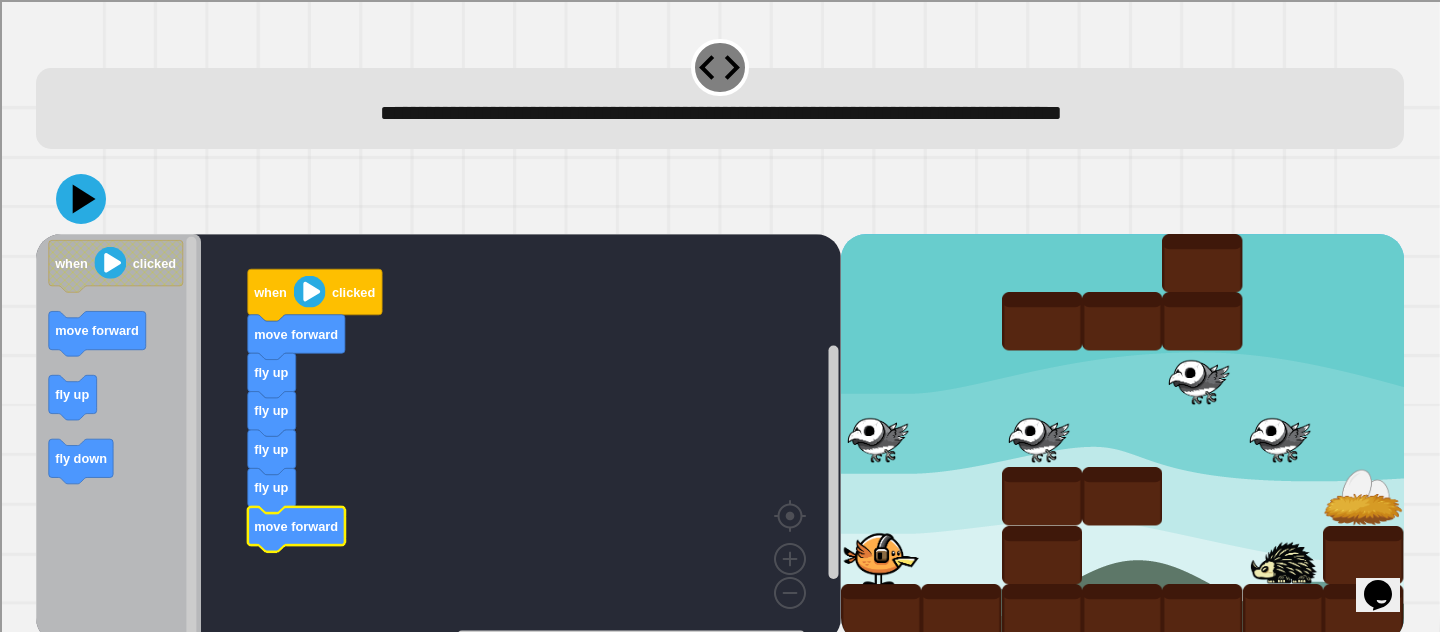 click on "when clicked move forward fly up fly up fly up fly up move forward when clicked move forward fly up fly down" at bounding box center [720, 403] 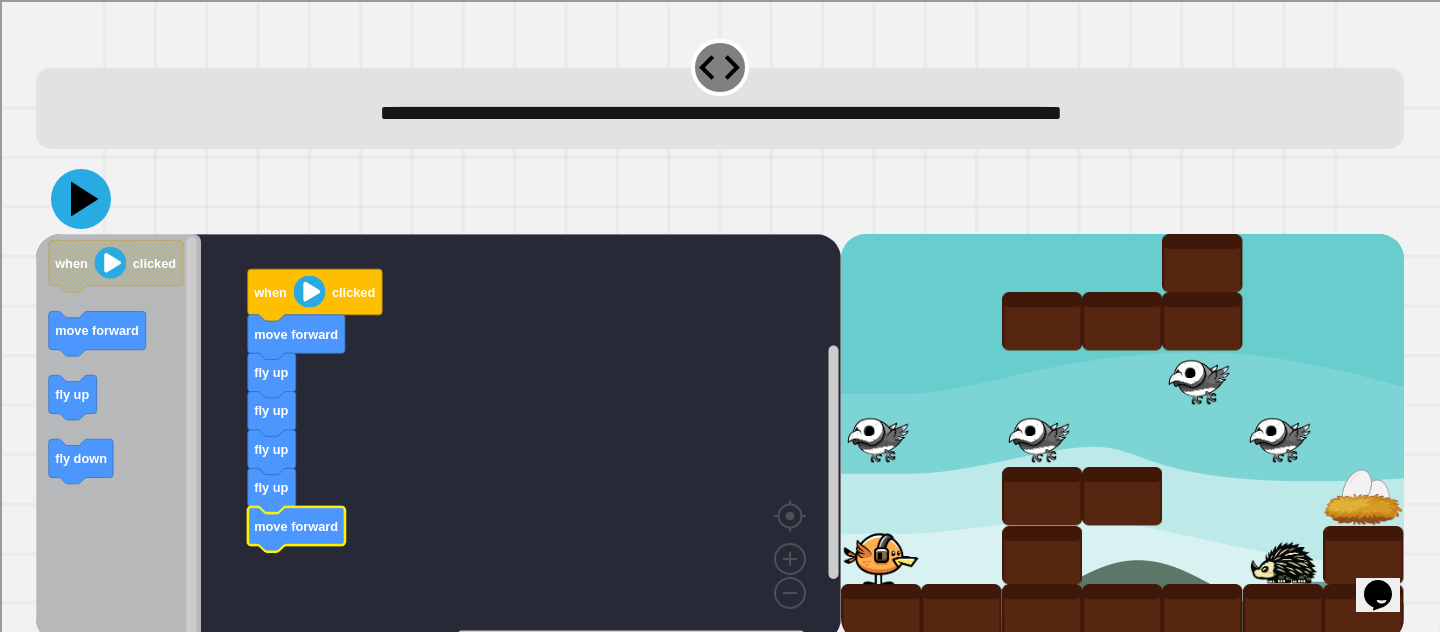 click 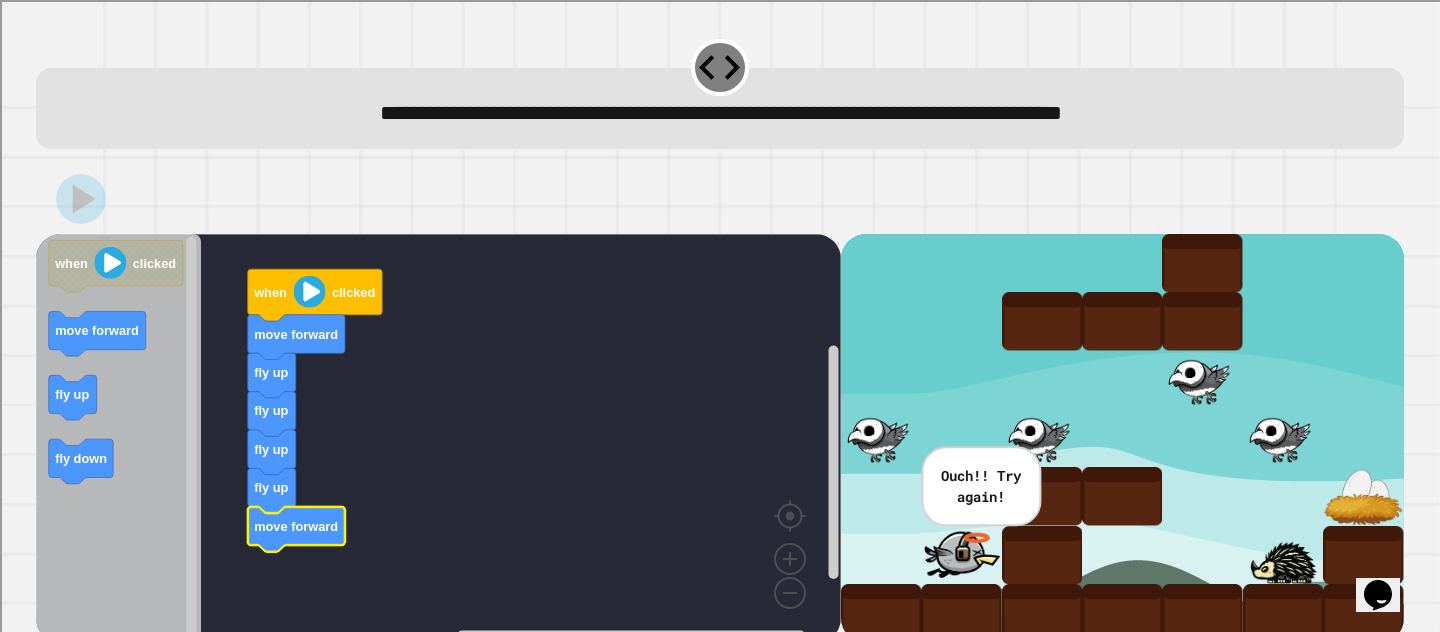 click 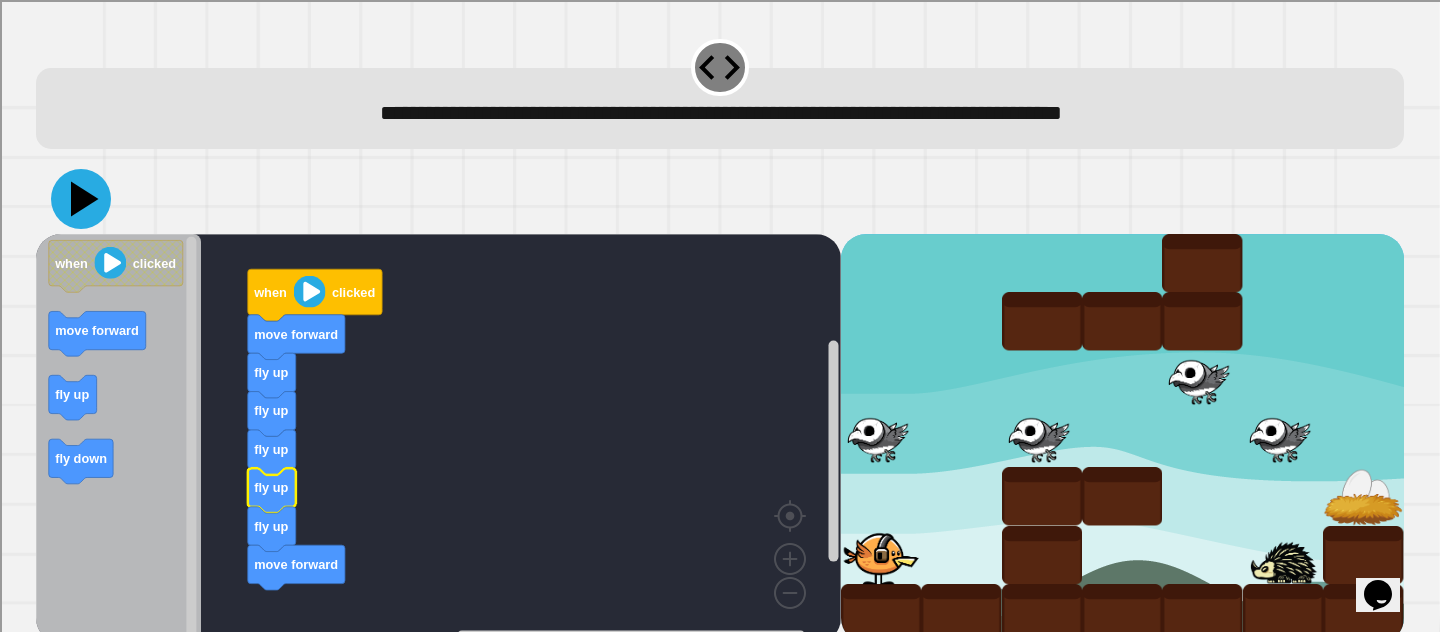 click 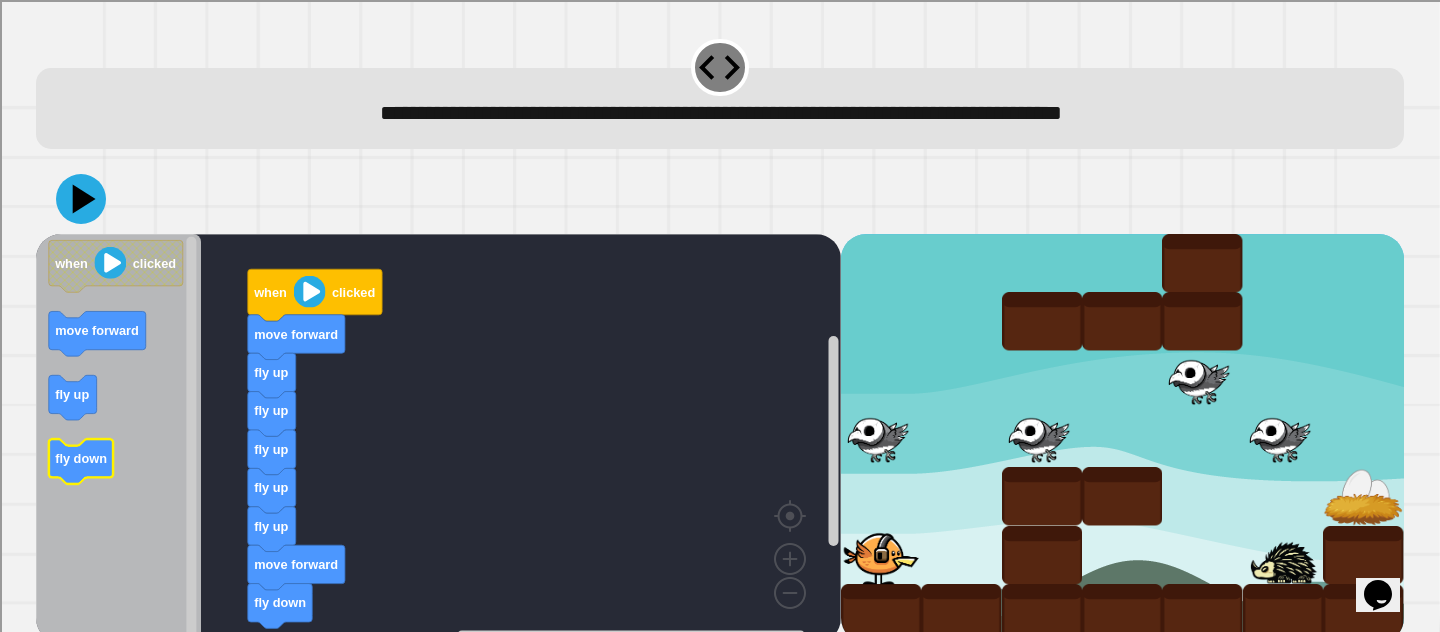 click 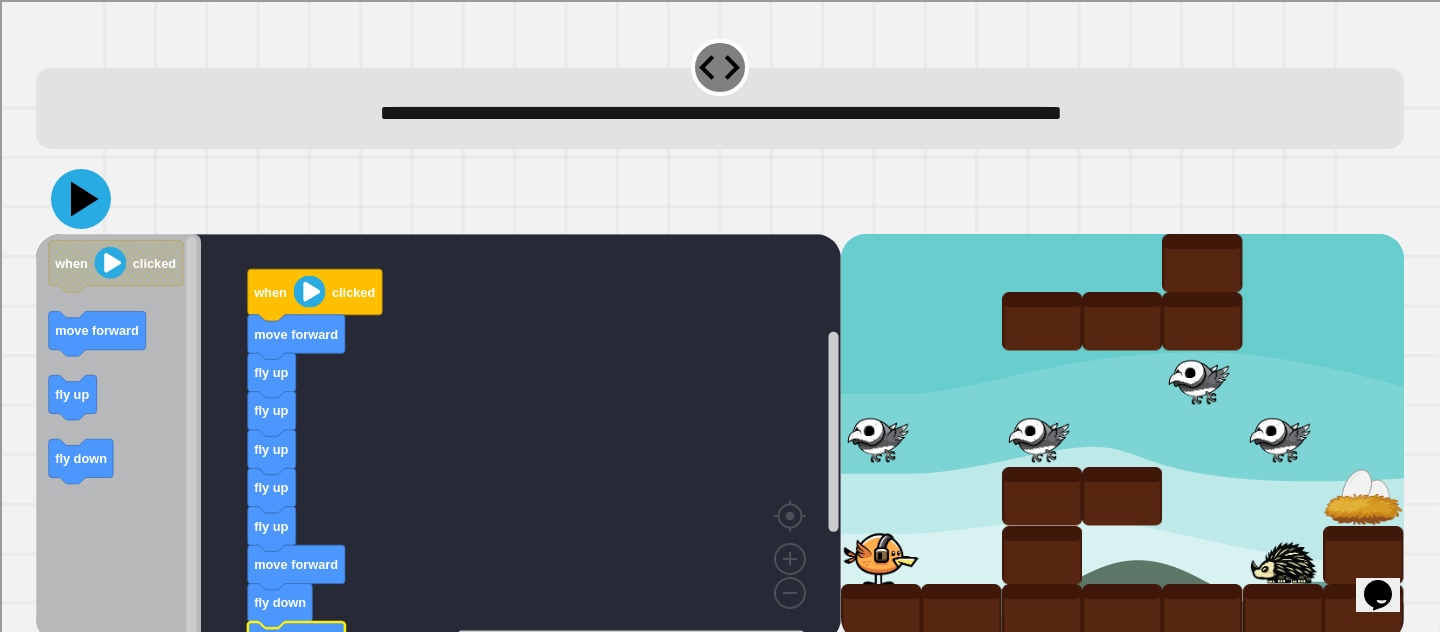 click 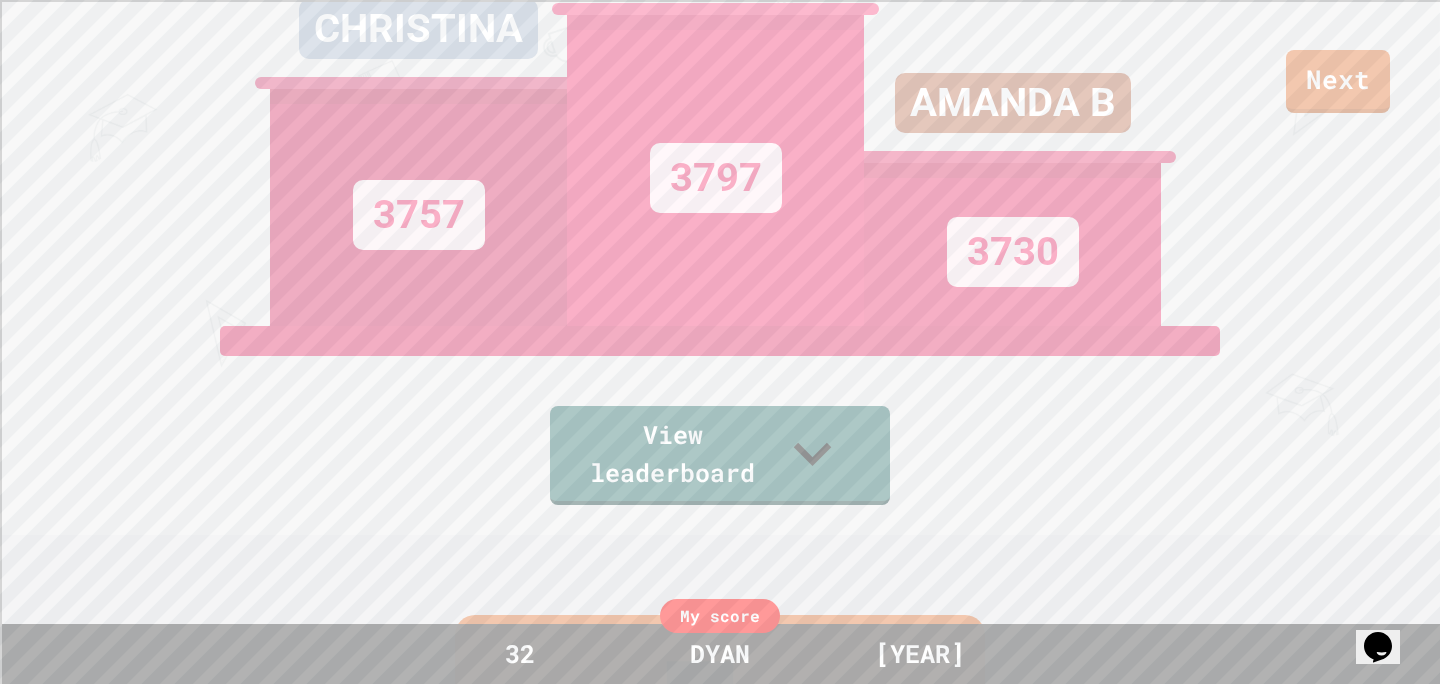 scroll, scrollTop: 150, scrollLeft: 0, axis: vertical 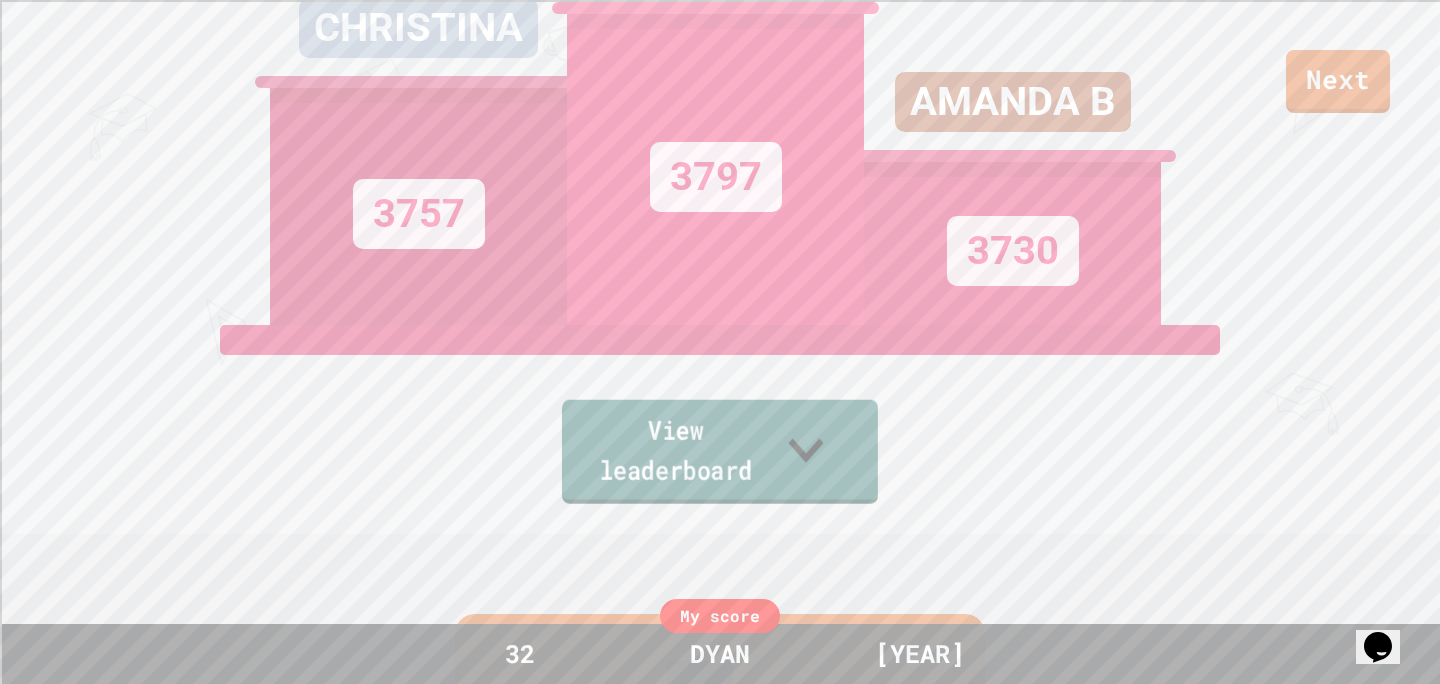 click on "View leaderboard" at bounding box center (720, 452) 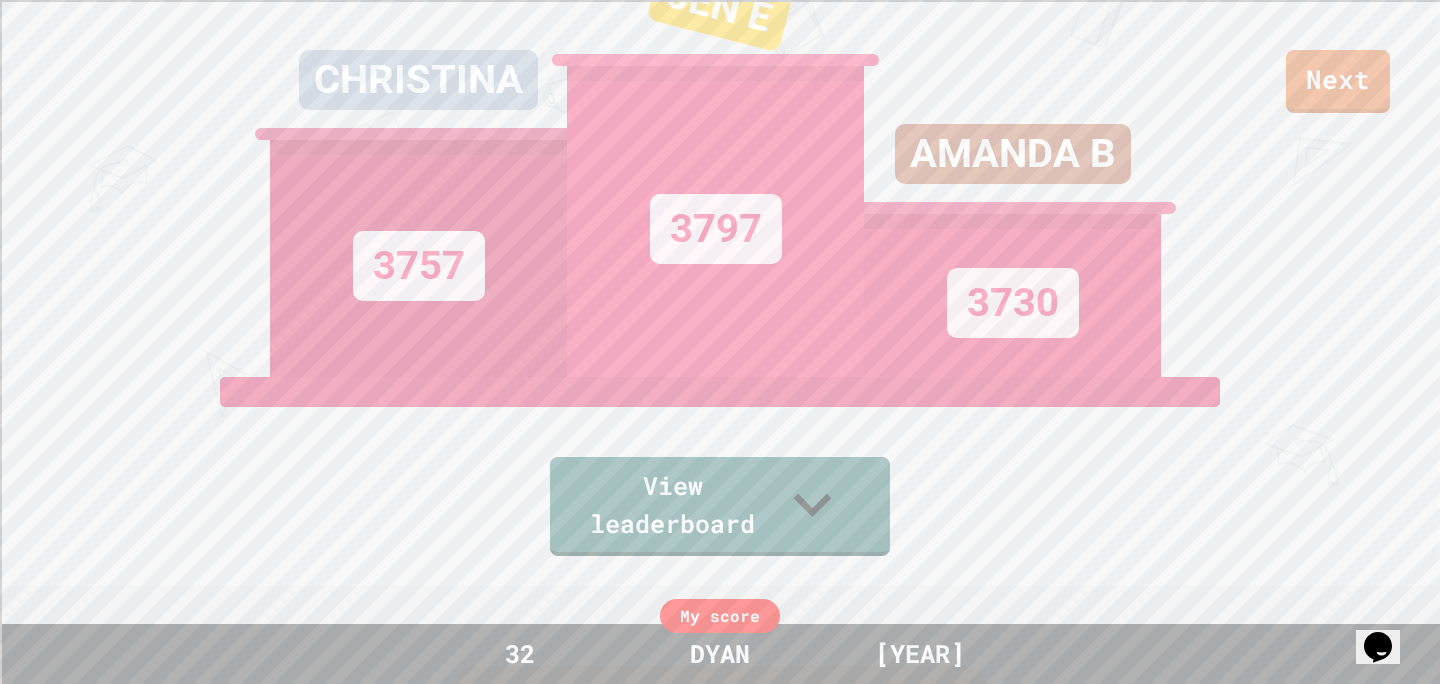 scroll, scrollTop: 0, scrollLeft: 0, axis: both 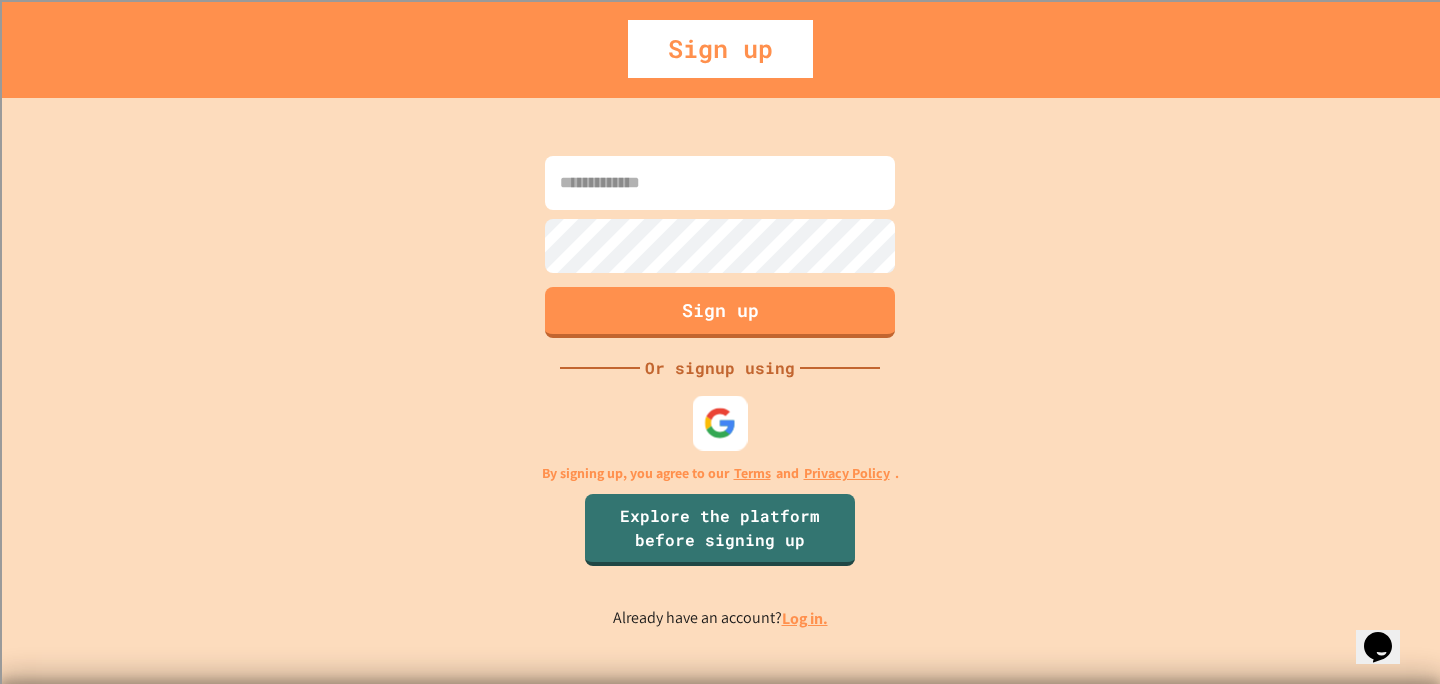 click at bounding box center (720, 423) 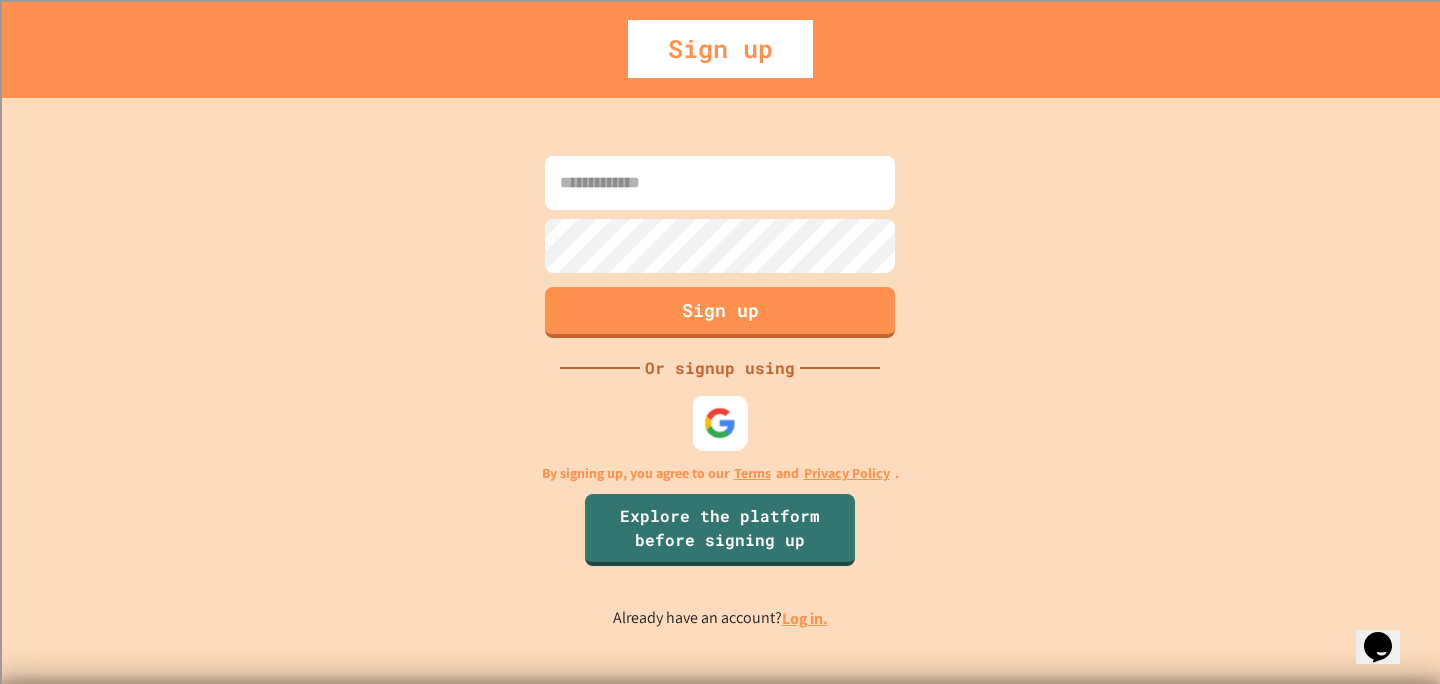 scroll, scrollTop: 0, scrollLeft: 0, axis: both 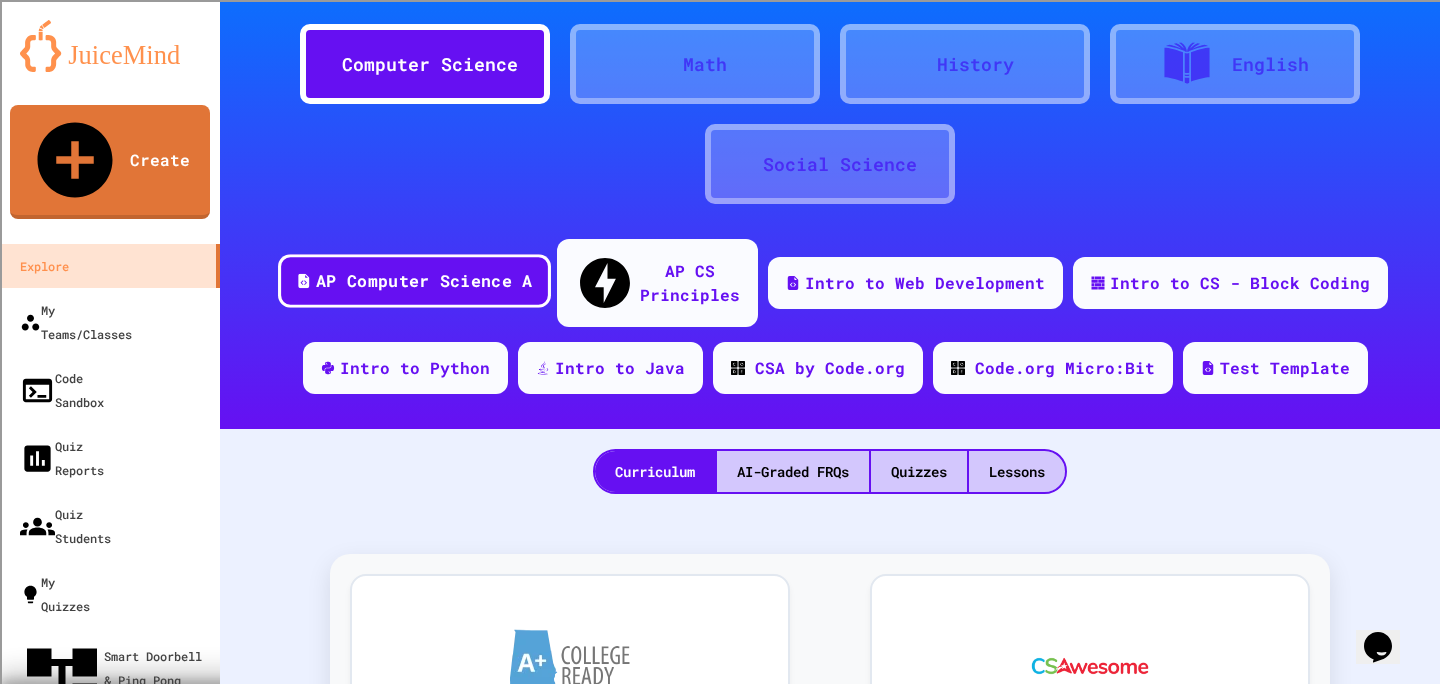 click on "AP Computer Science A" at bounding box center [424, 281] 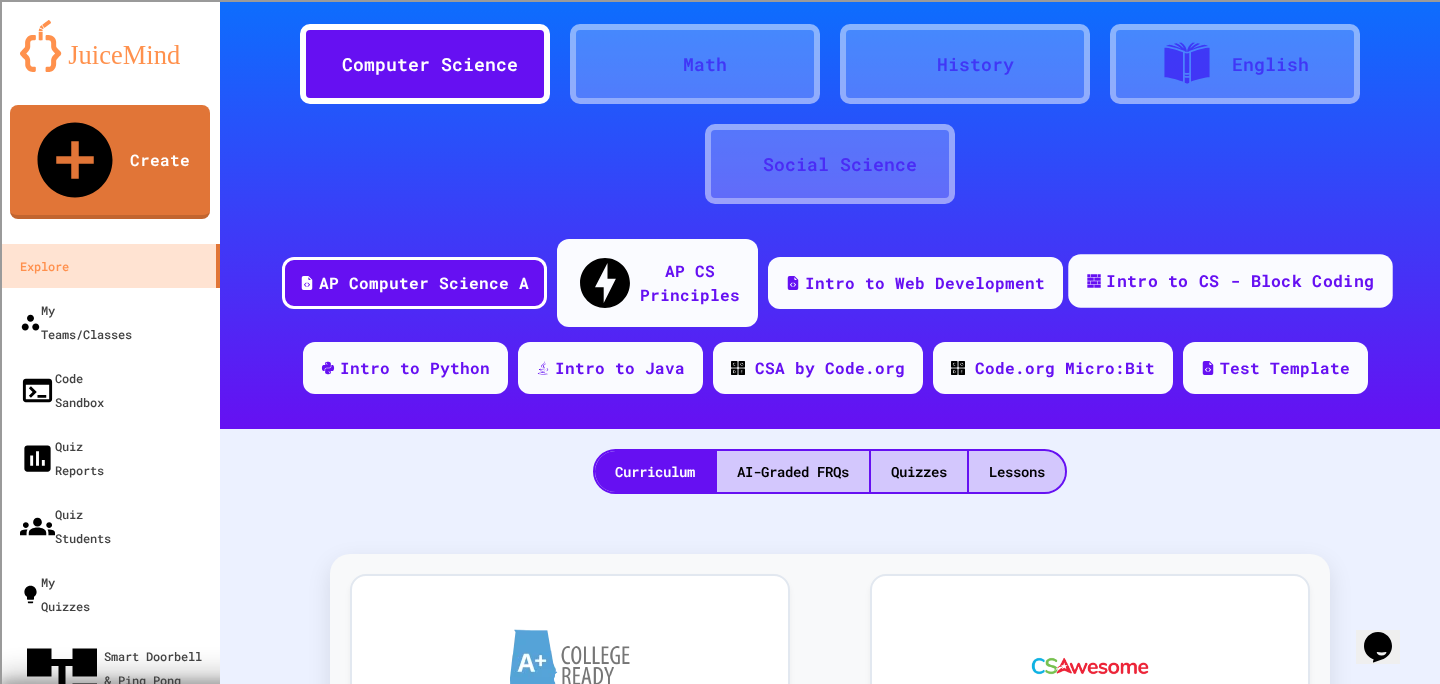 click on "Intro to CS - Block Coding" at bounding box center (1230, 281) 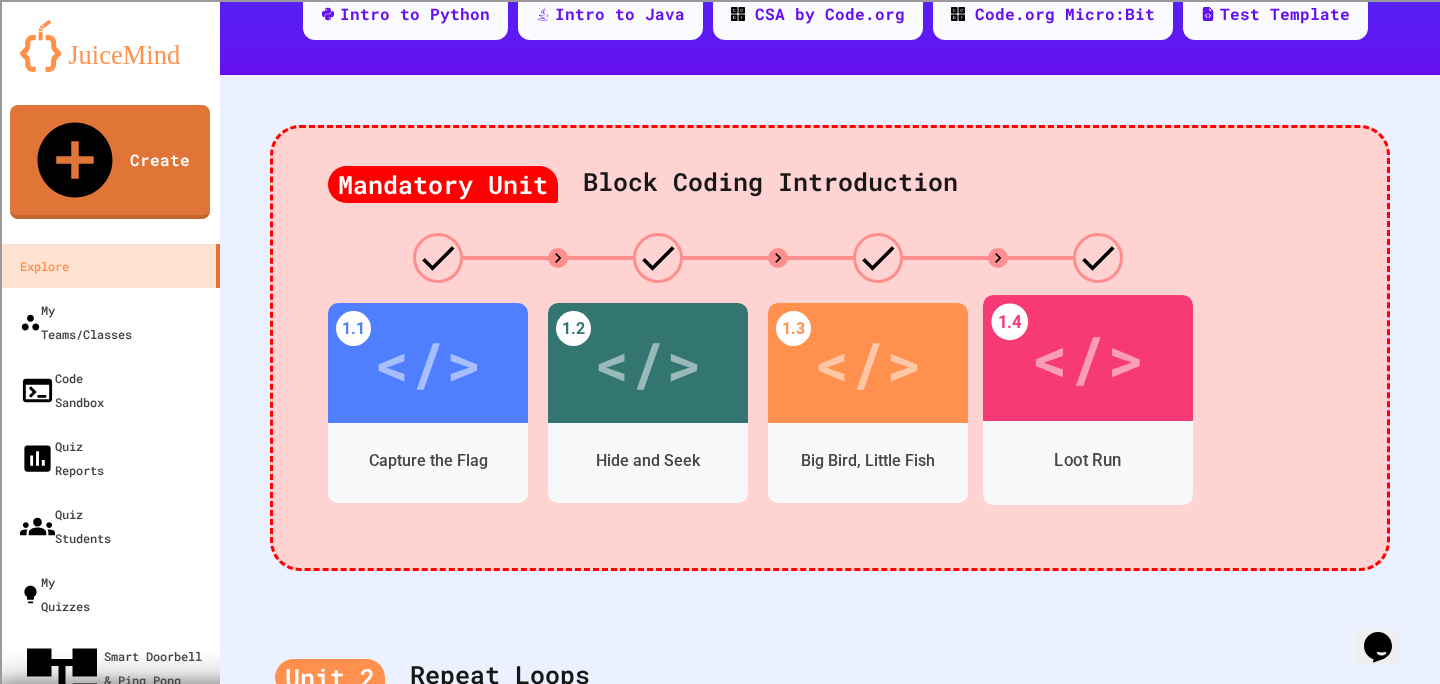 scroll, scrollTop: 452, scrollLeft: 0, axis: vertical 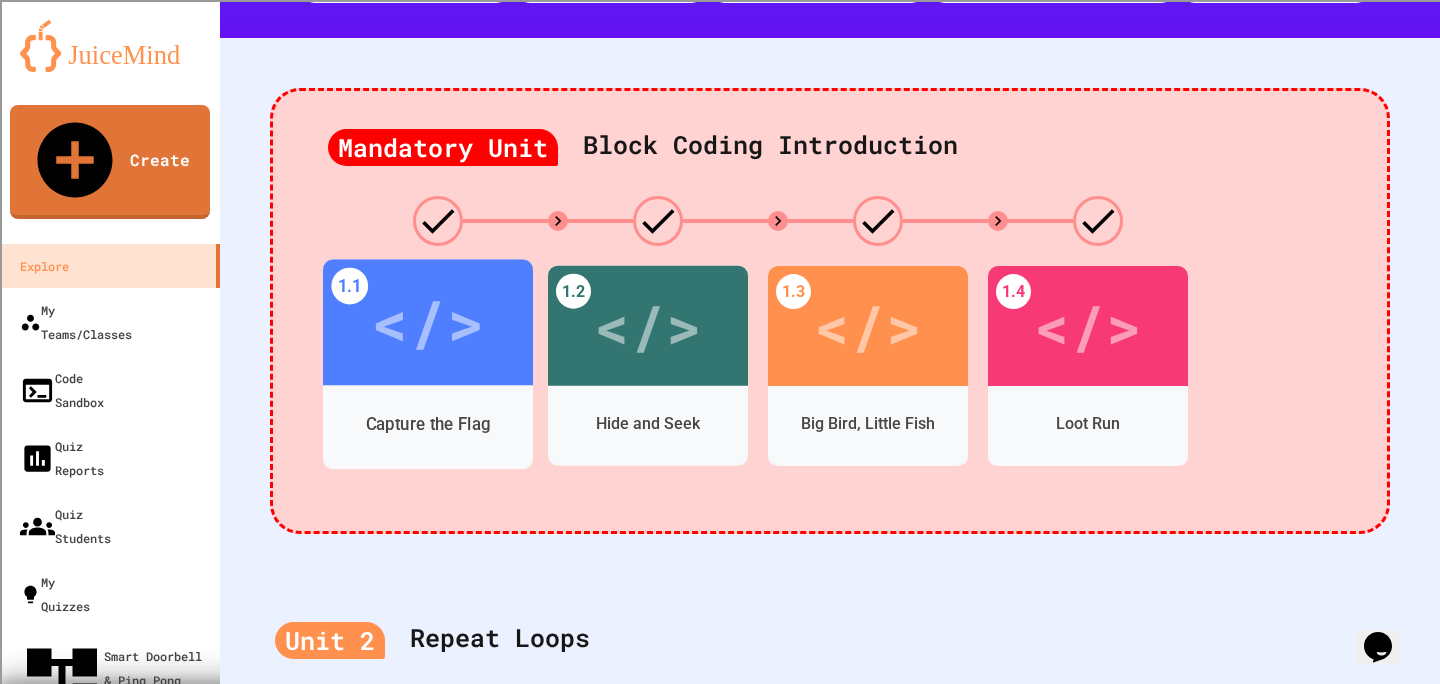 click on "Capture the Flag" at bounding box center (428, 424) 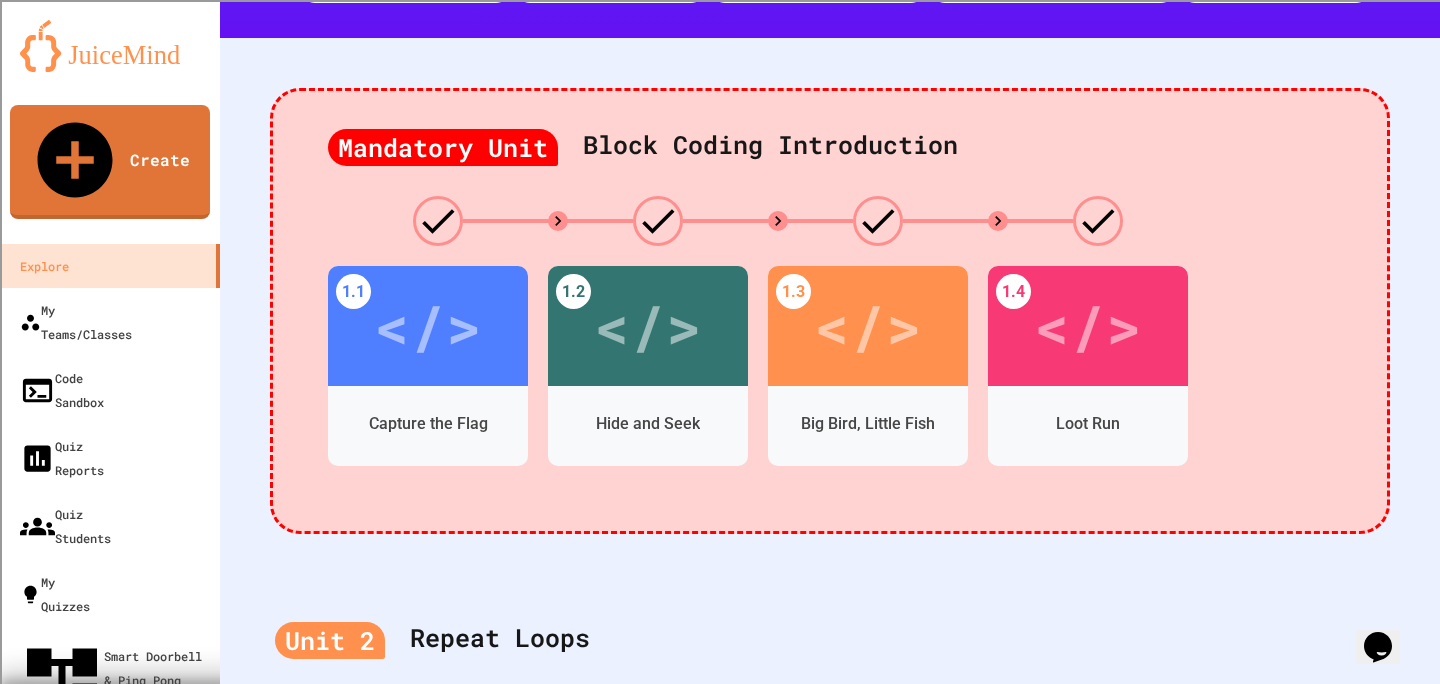 click 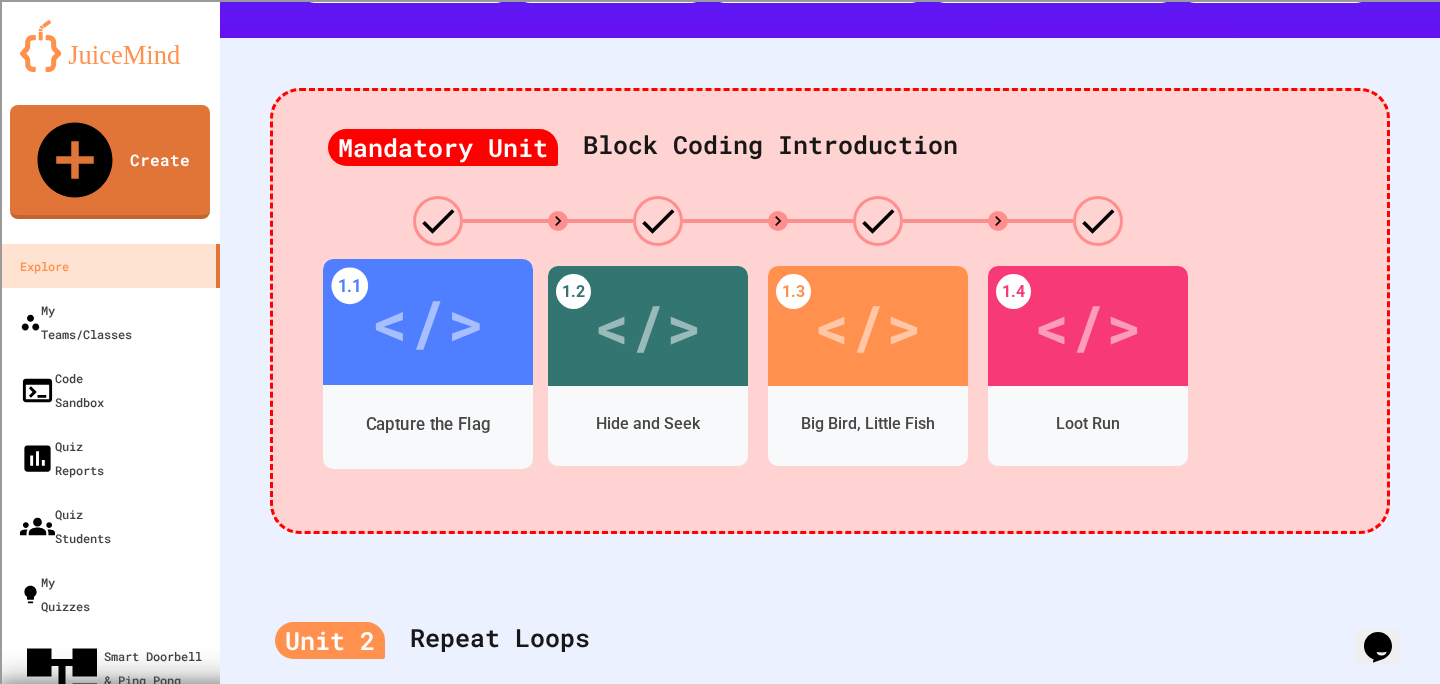 click on "Capture the Flag" at bounding box center [428, 425] 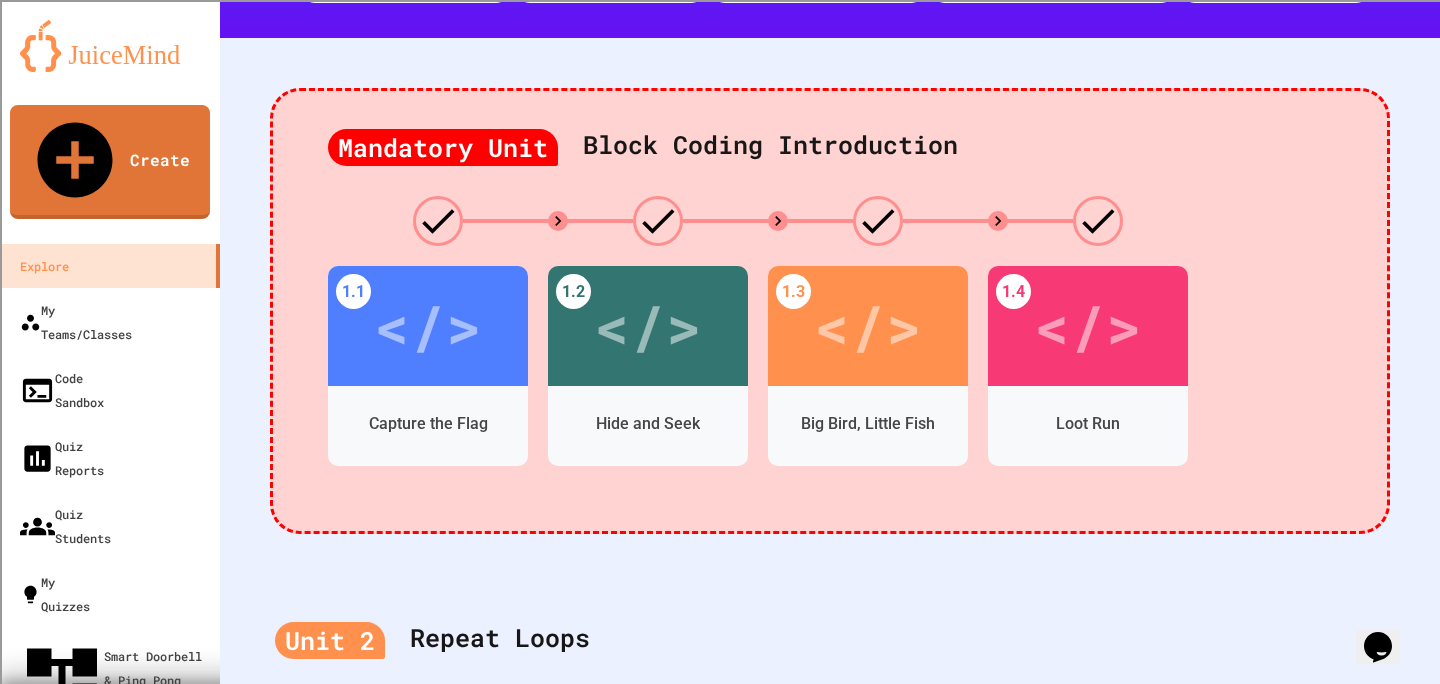 click on "Easy" at bounding box center (499, 1659) 